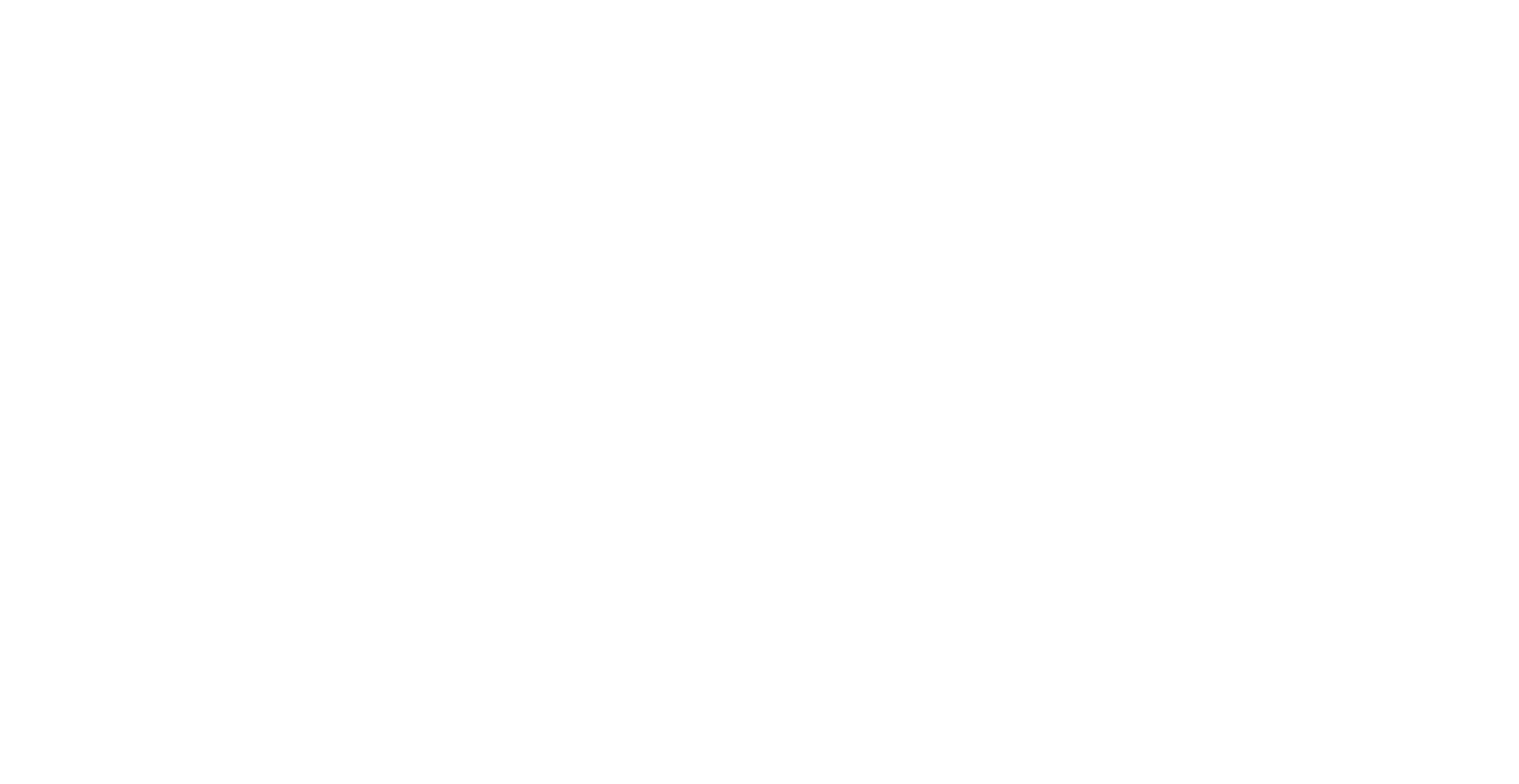 scroll, scrollTop: 0, scrollLeft: 0, axis: both 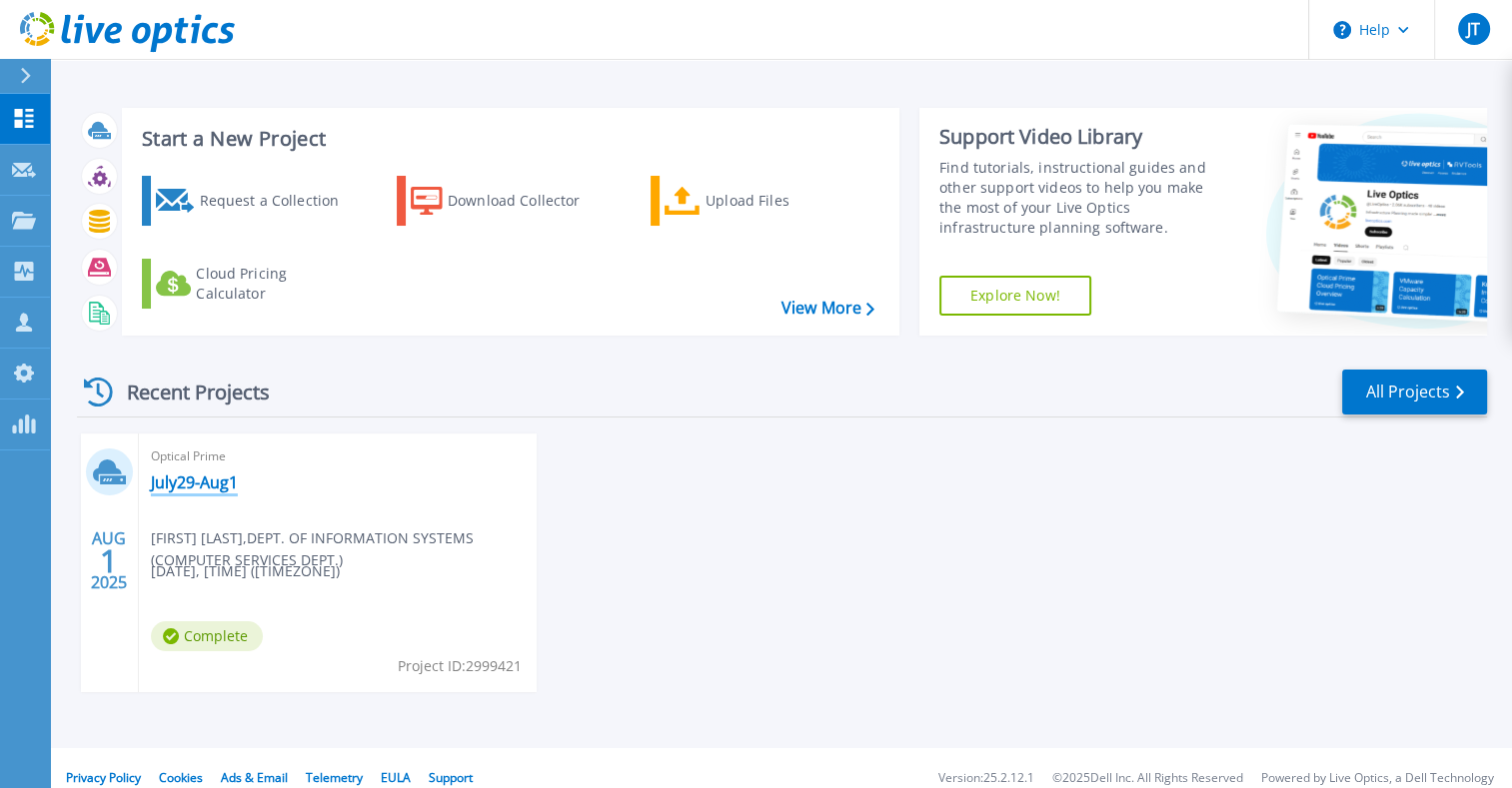 click on "July29-Aug1" at bounding box center [194, 482] 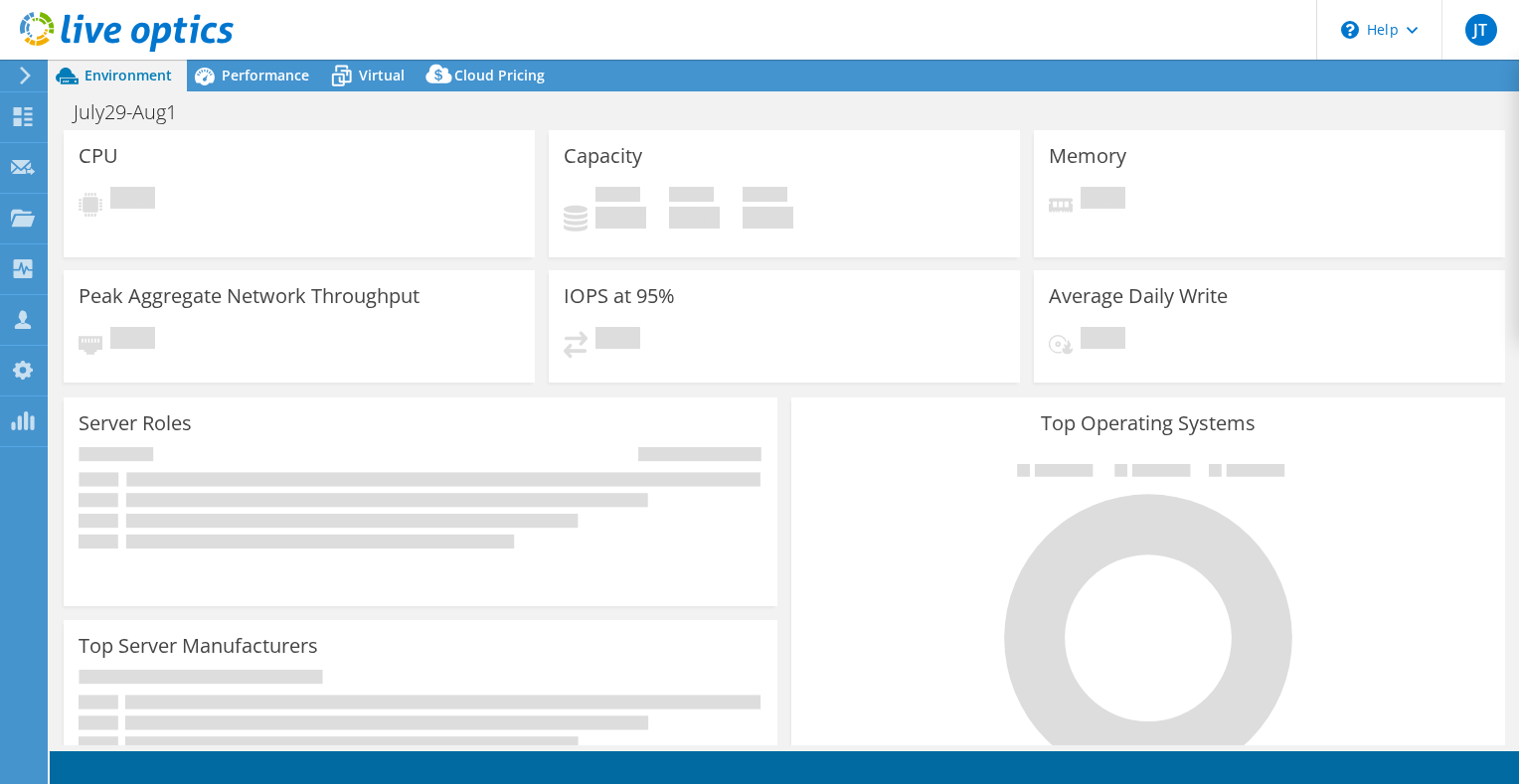 scroll, scrollTop: 0, scrollLeft: 0, axis: both 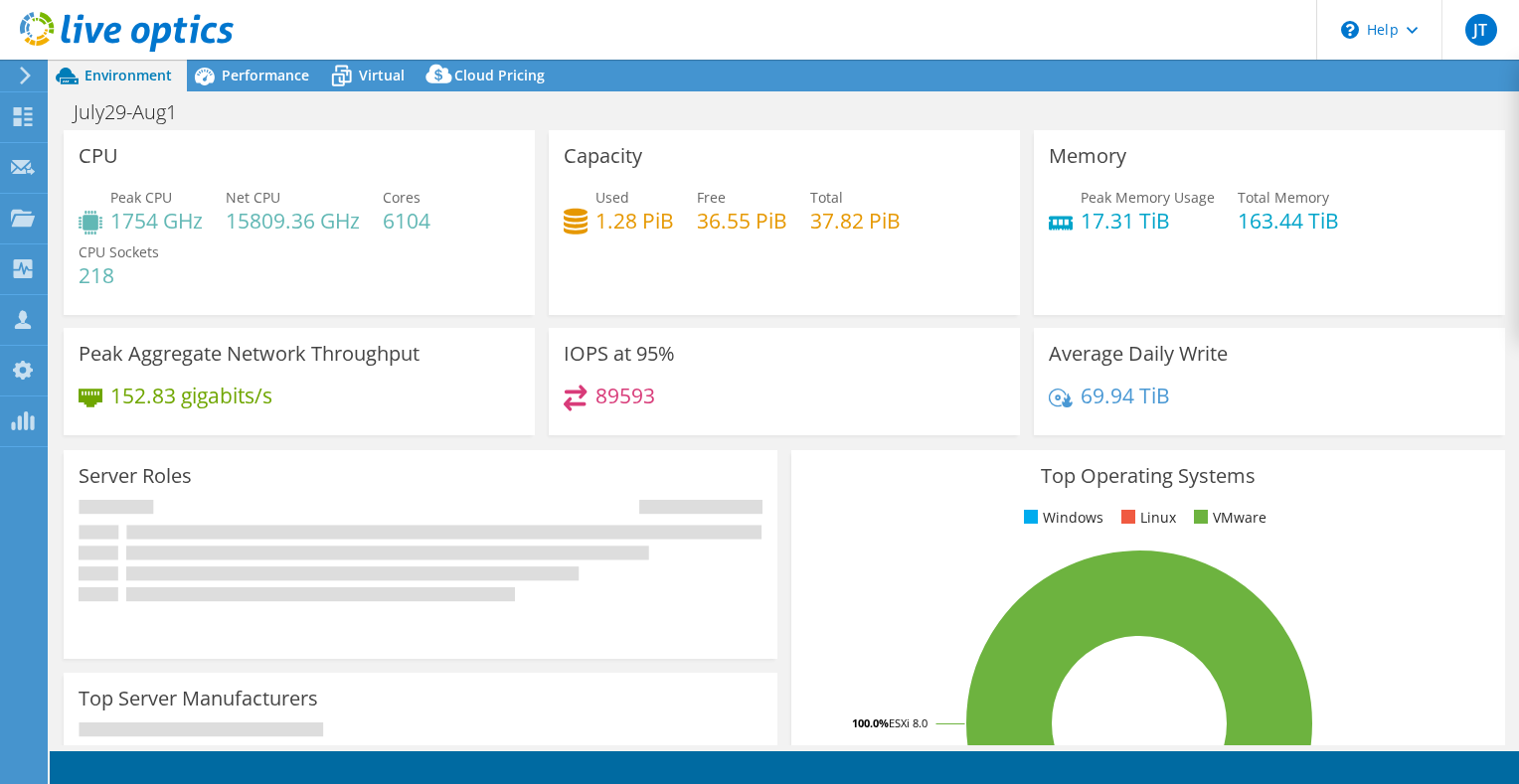 select on "USD" 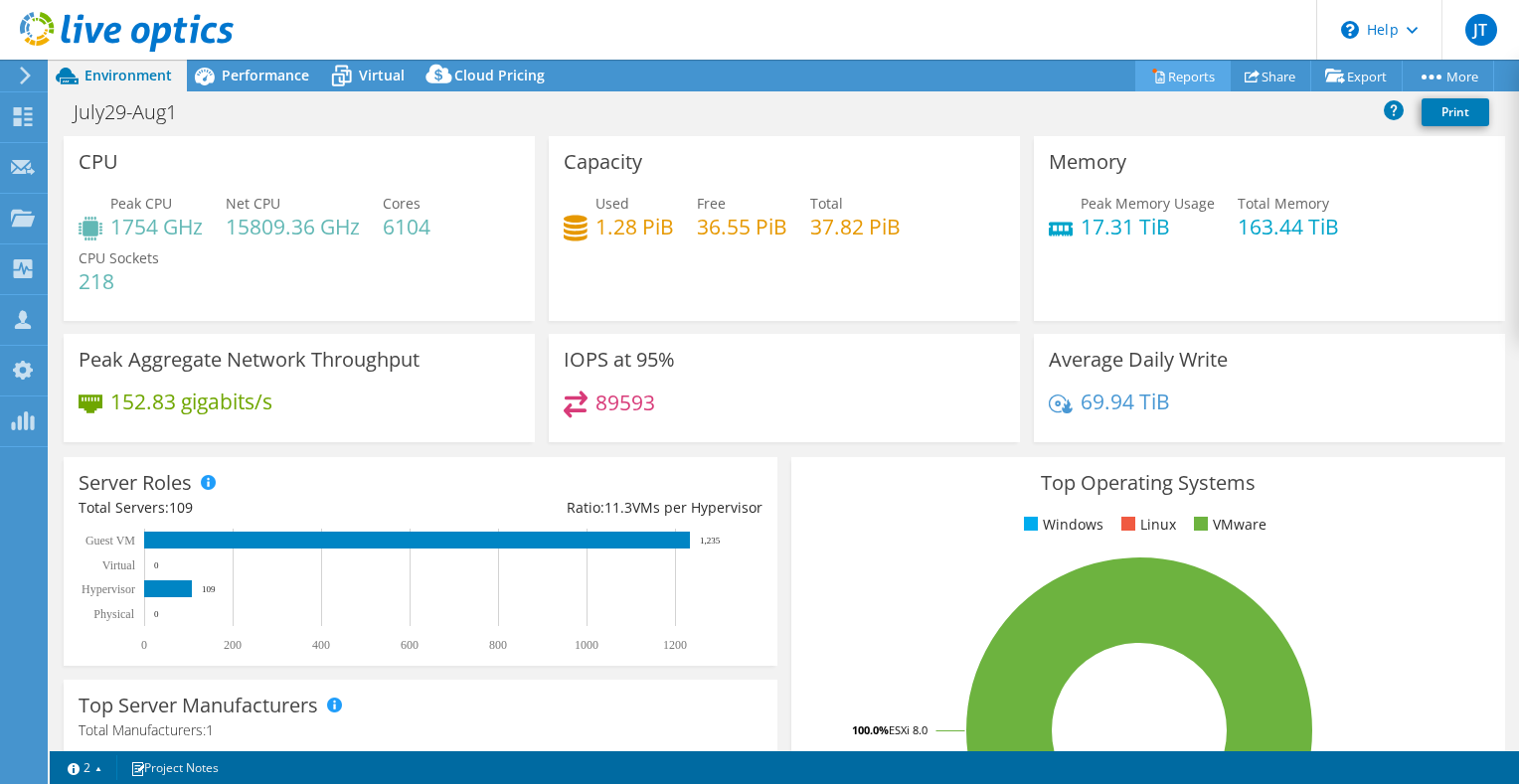 click on "Reports" at bounding box center [1183, 76] 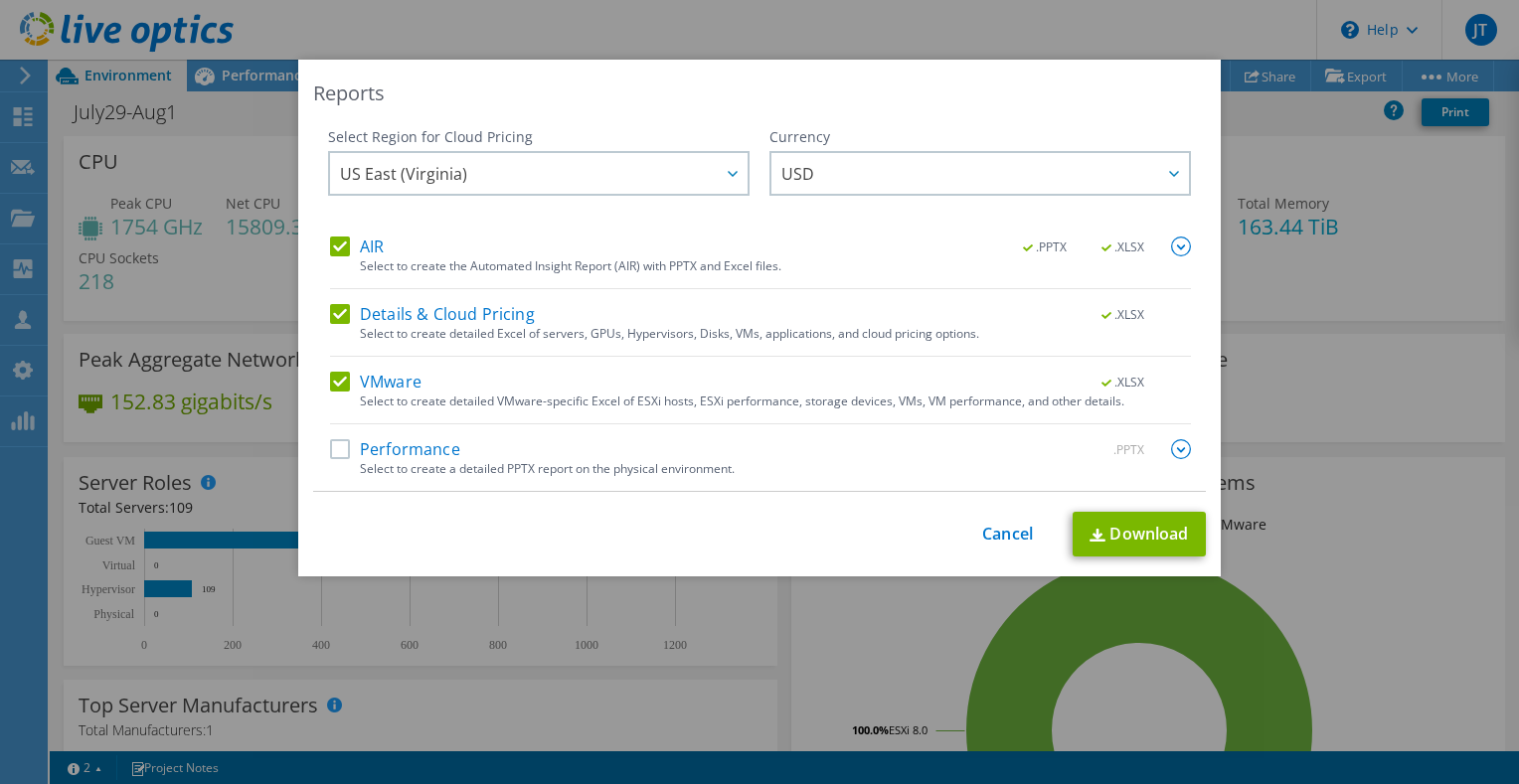 click on "Performance" at bounding box center (395, 449) 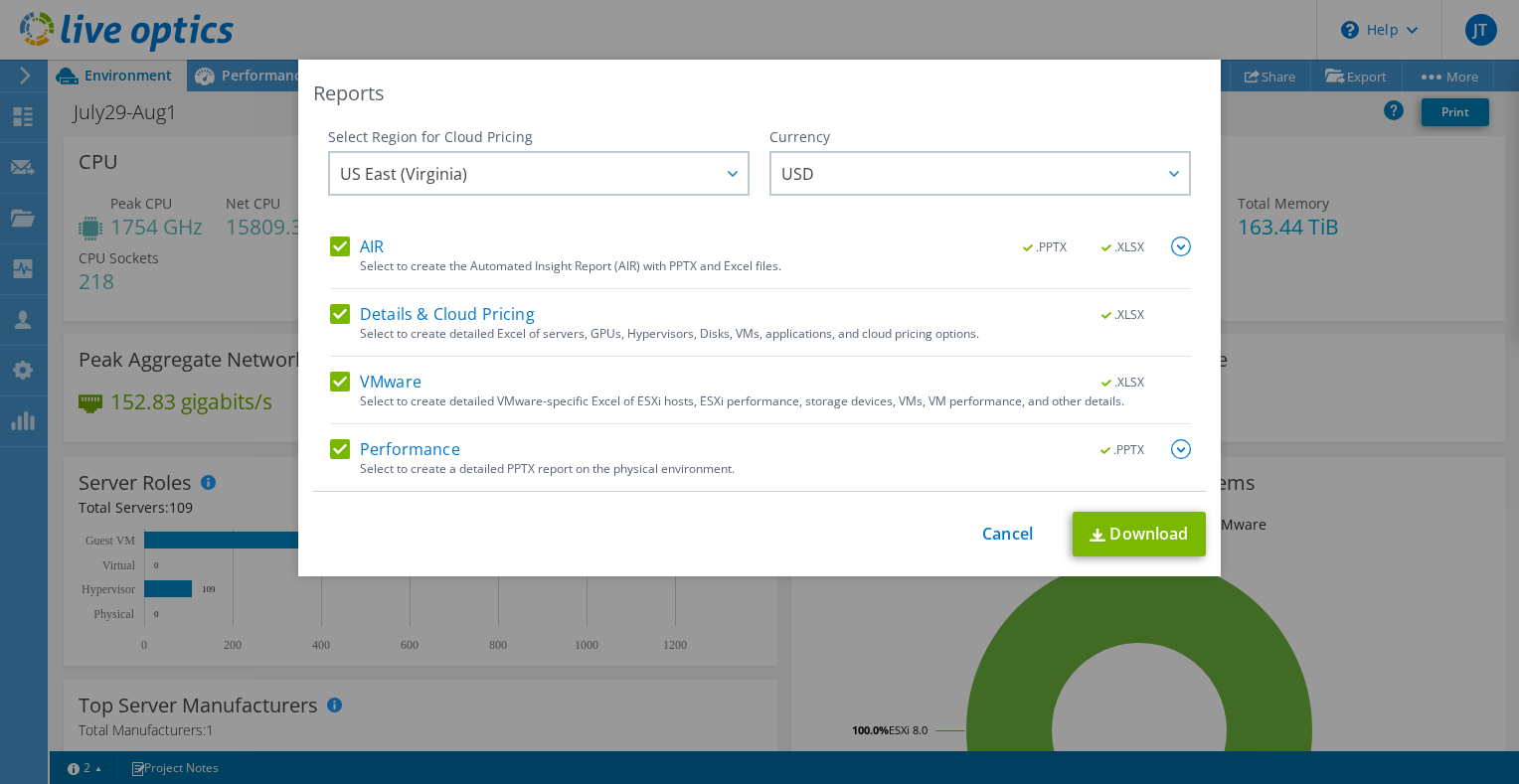 click on "Details & Cloud Pricing" at bounding box center [432, 314] 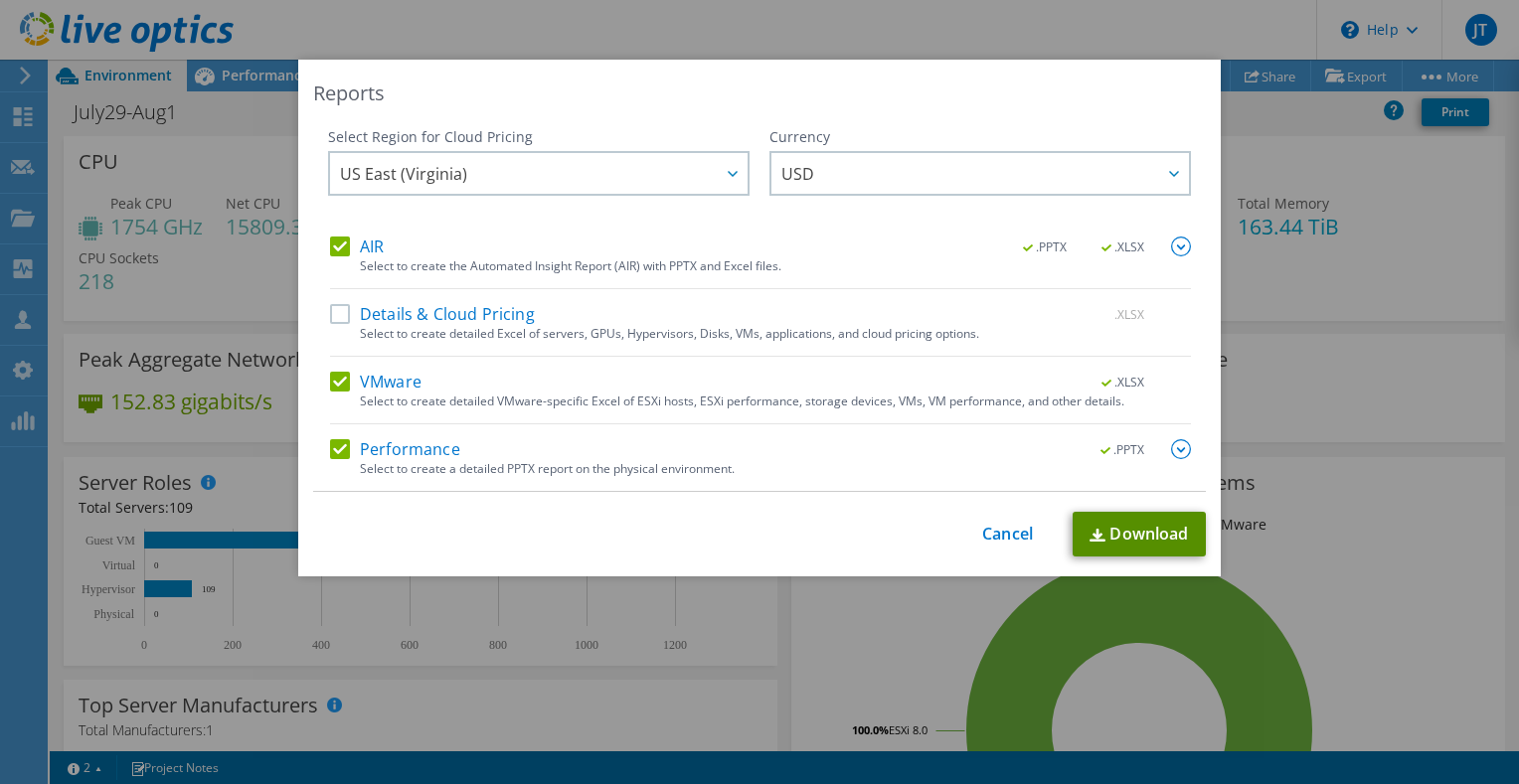 click on "Download" at bounding box center (1139, 534) 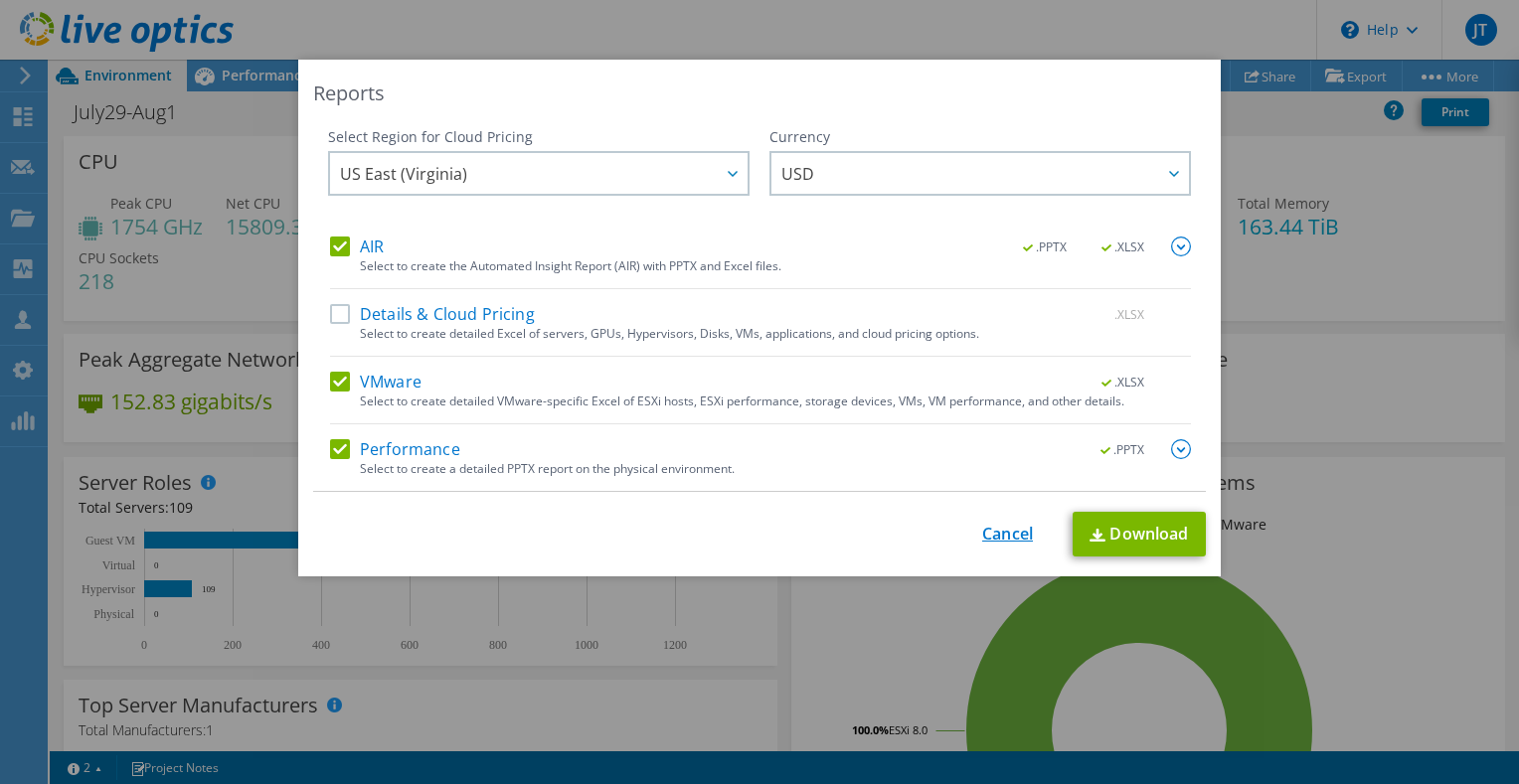 click on "Cancel" at bounding box center (1007, 534) 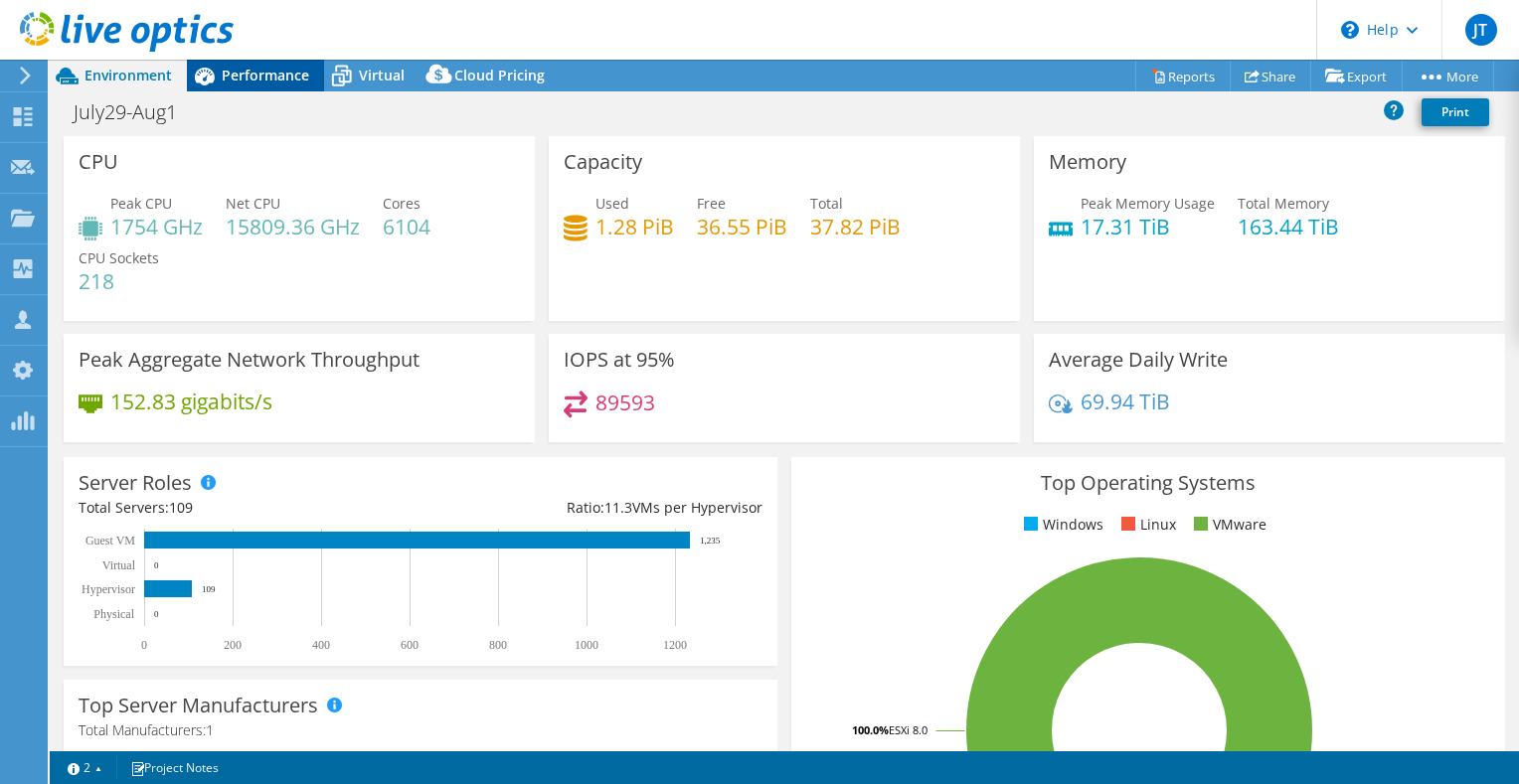 click on "Performance" at bounding box center (265, 75) 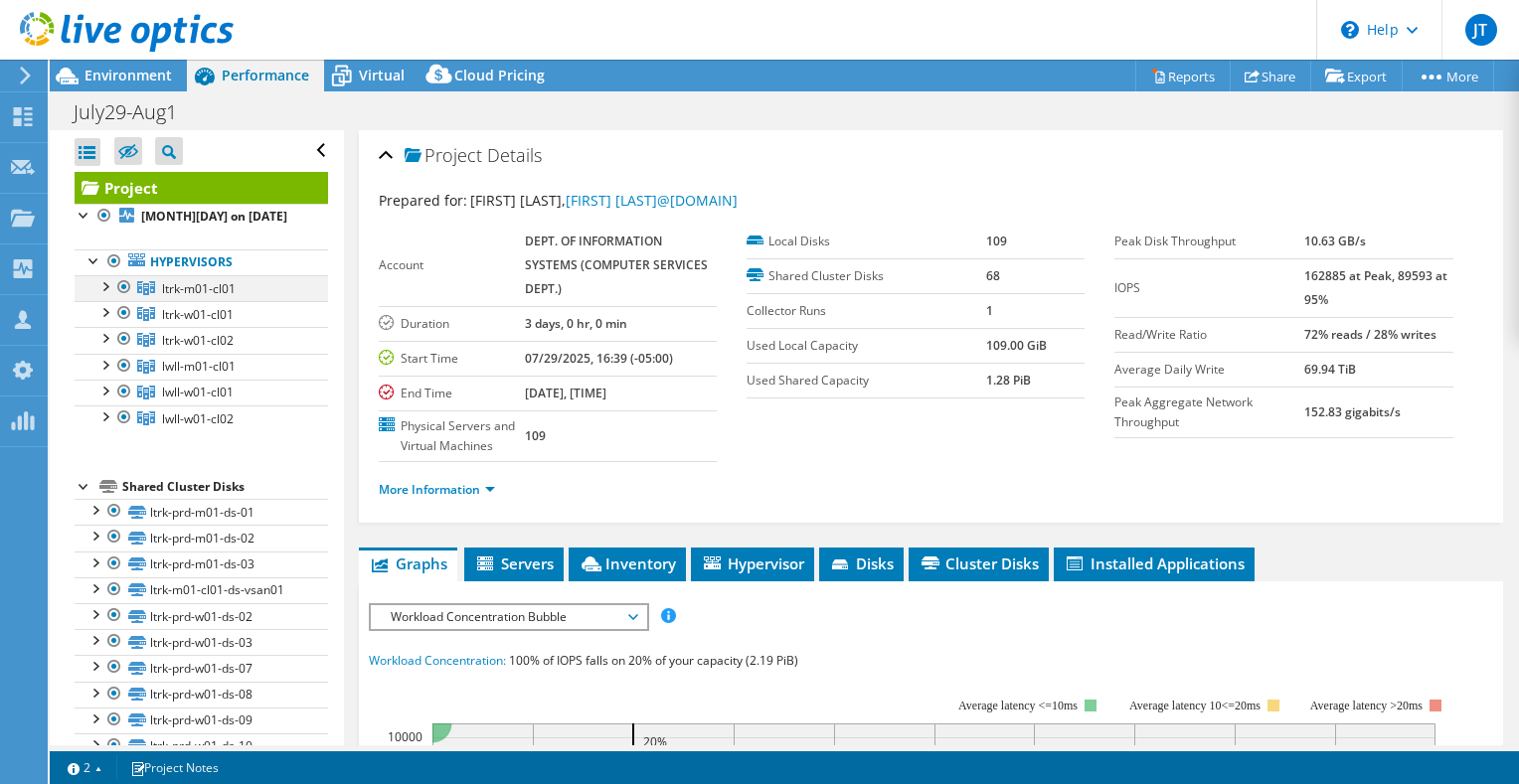 click at bounding box center [104, 285] 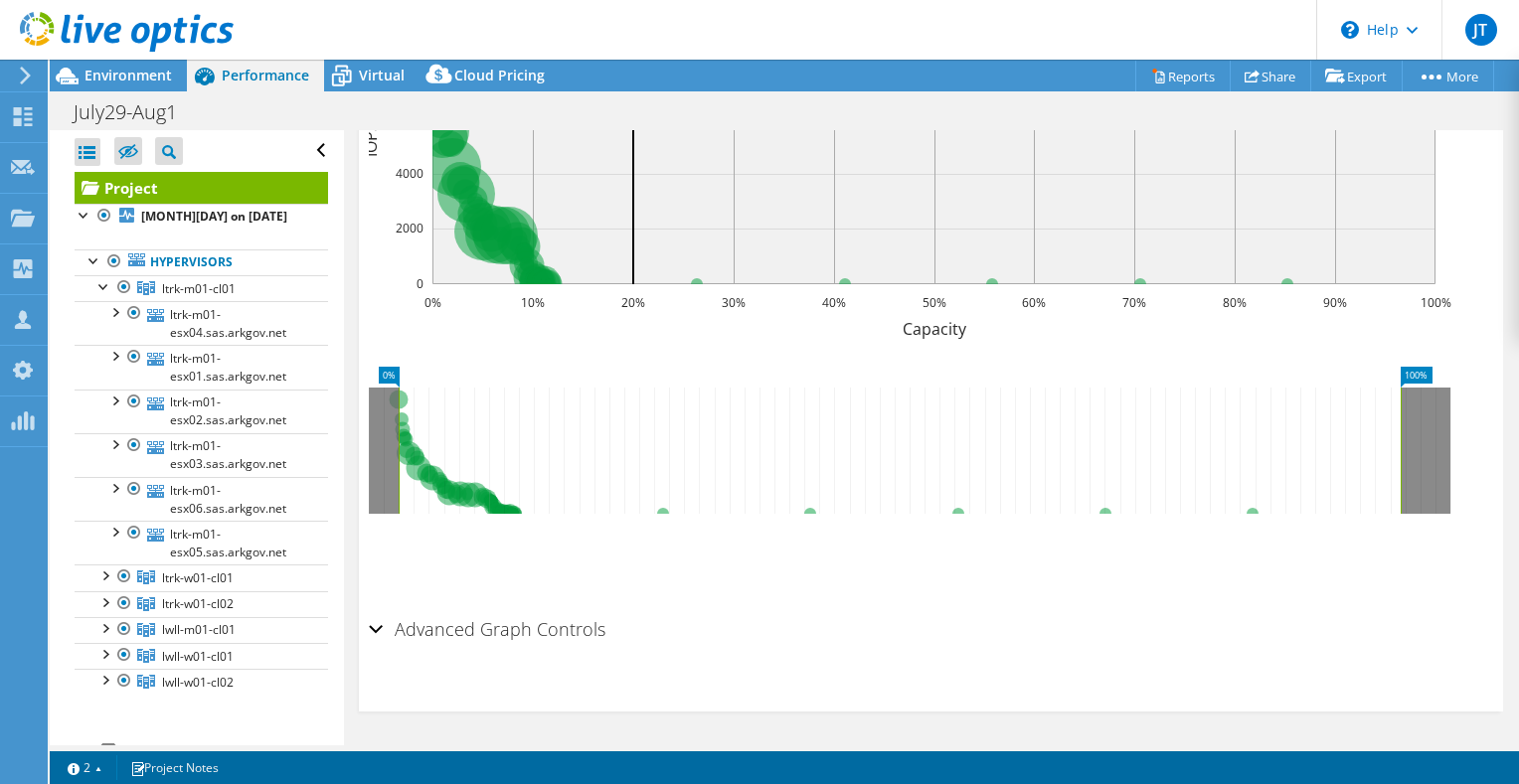 scroll, scrollTop: 746, scrollLeft: 0, axis: vertical 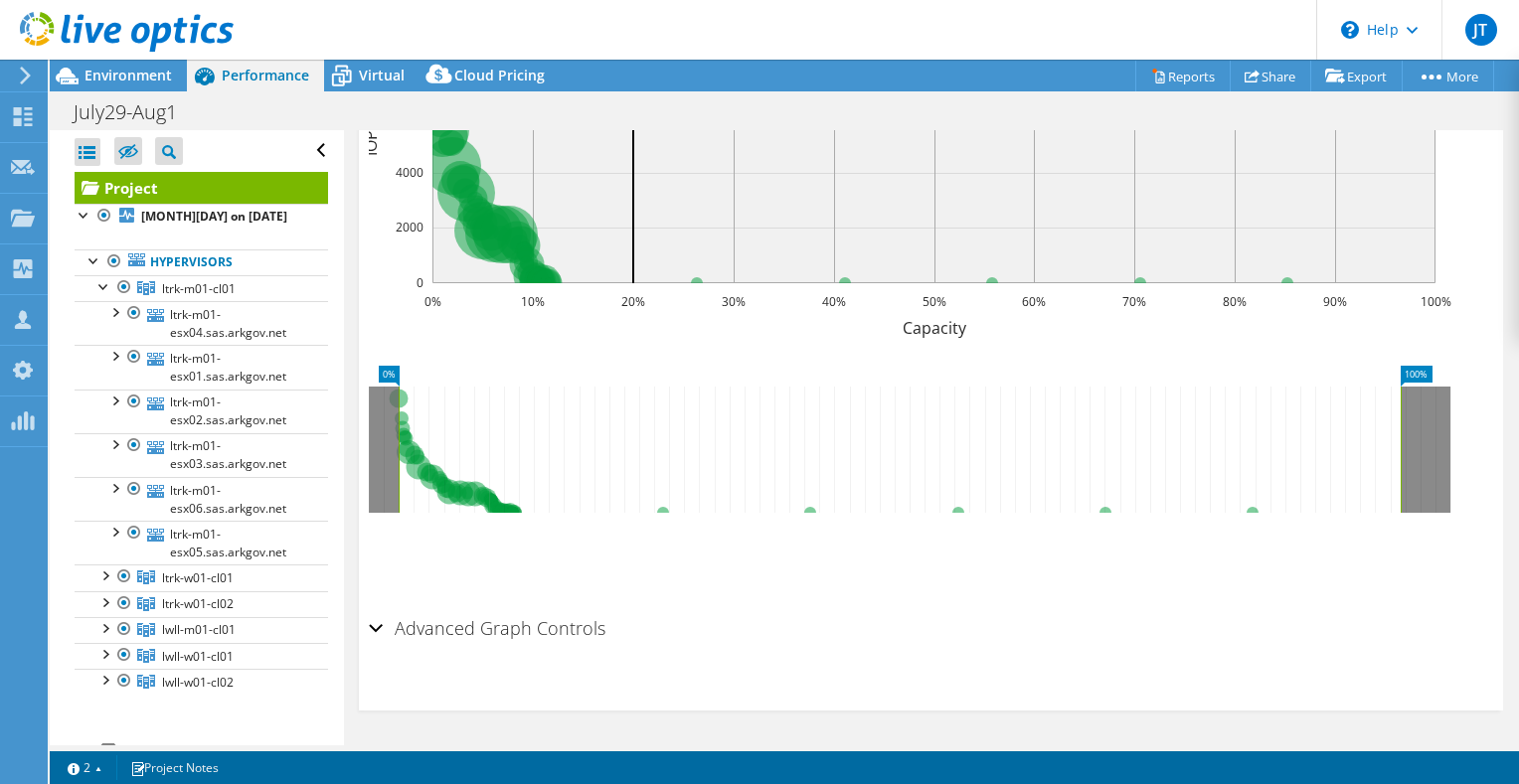 drag, startPoint x: 1507, startPoint y: 336, endPoint x: 375, endPoint y: 626, distance: 1168.5564 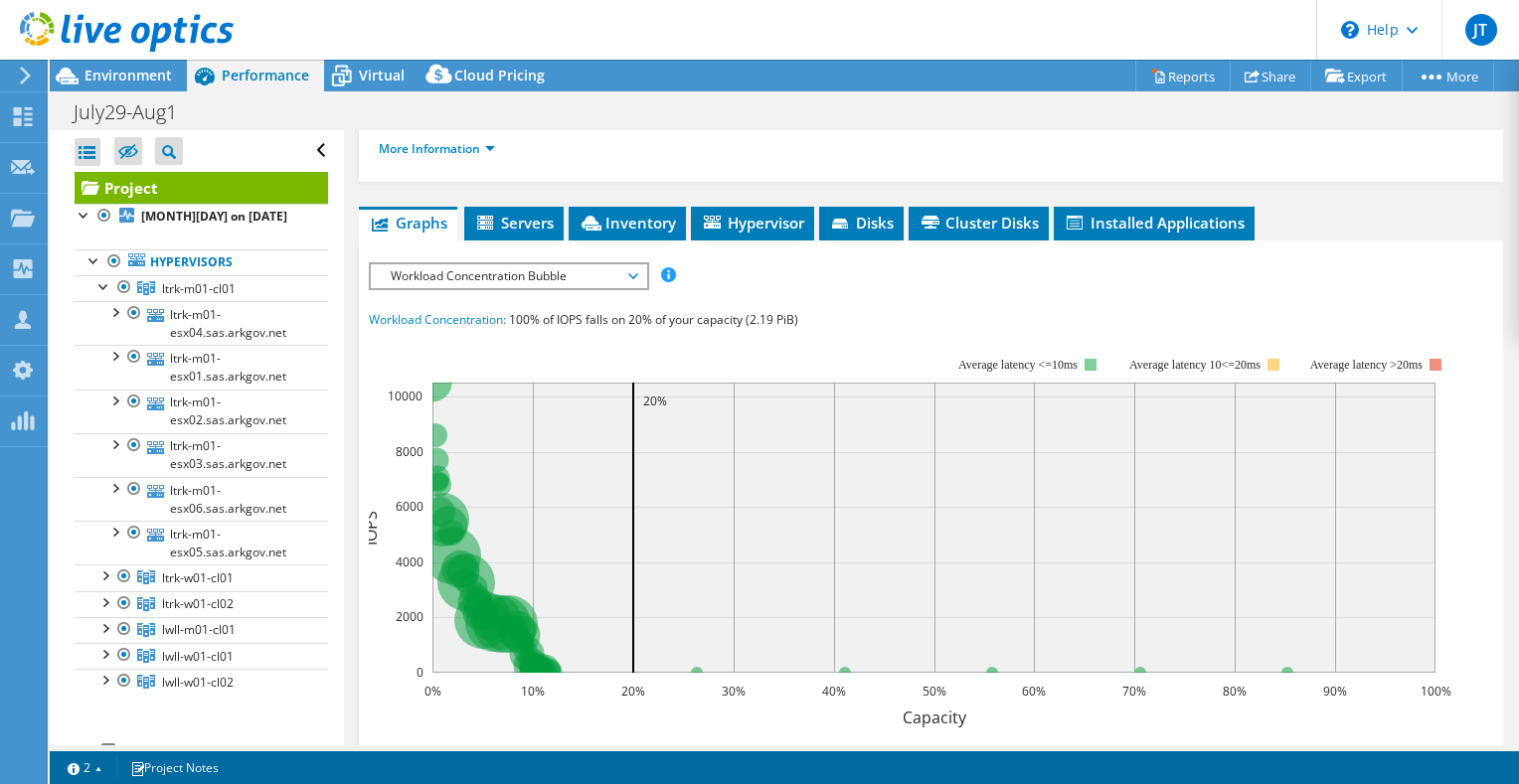 scroll, scrollTop: 328, scrollLeft: 0, axis: vertical 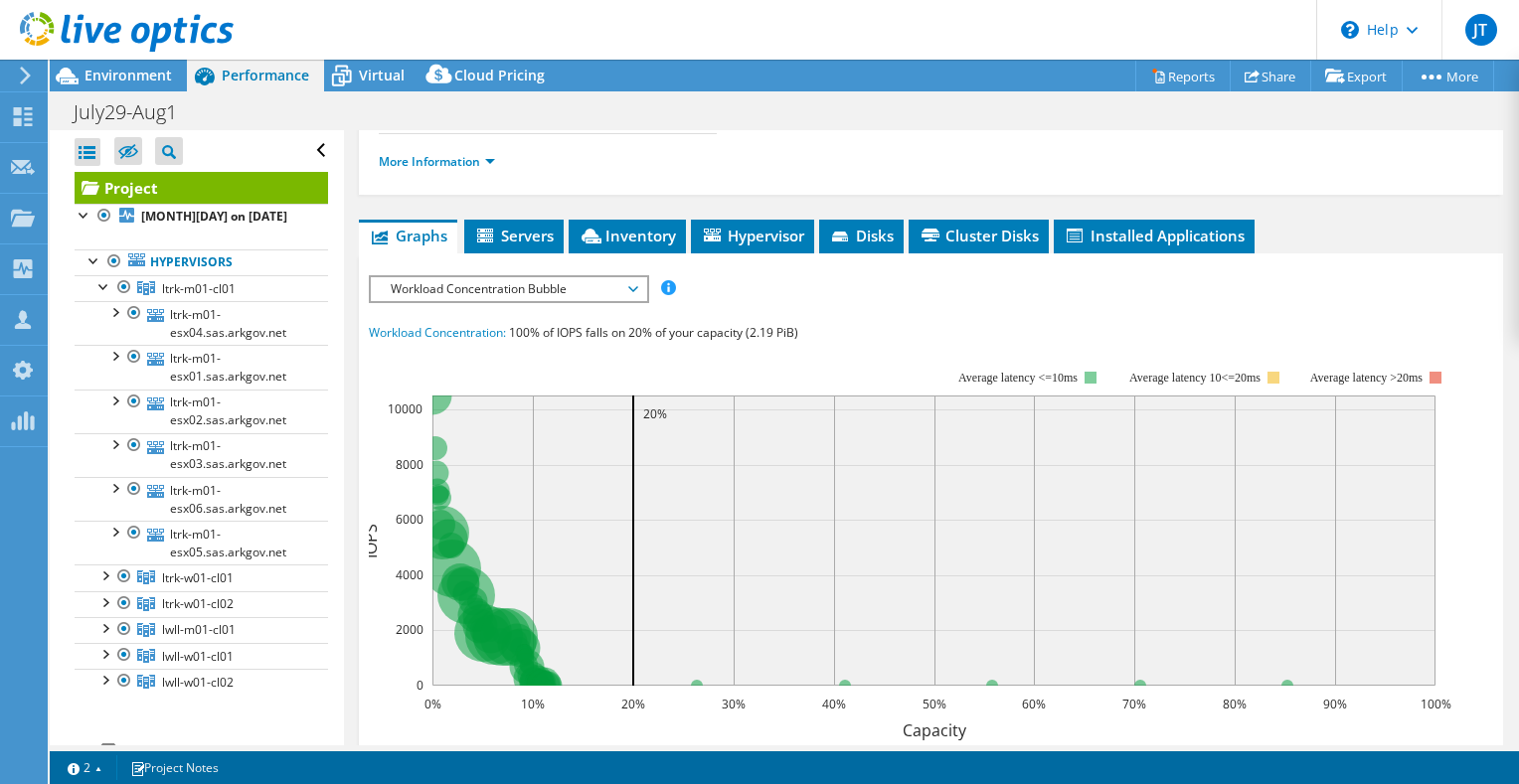 click on "Workload Concentration Bubble" at bounding box center [508, 289] 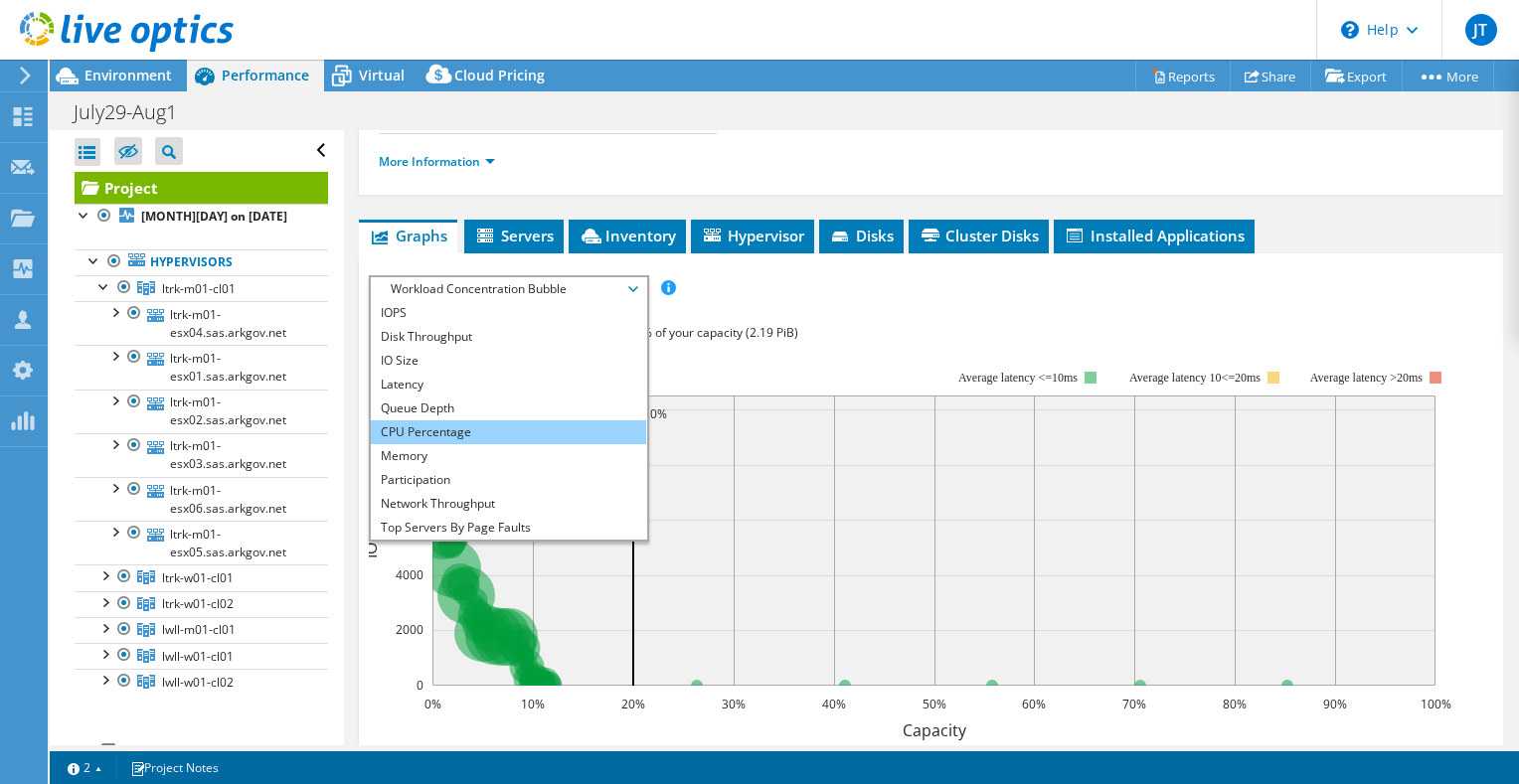 click on "CPU Percentage" at bounding box center [508, 432] 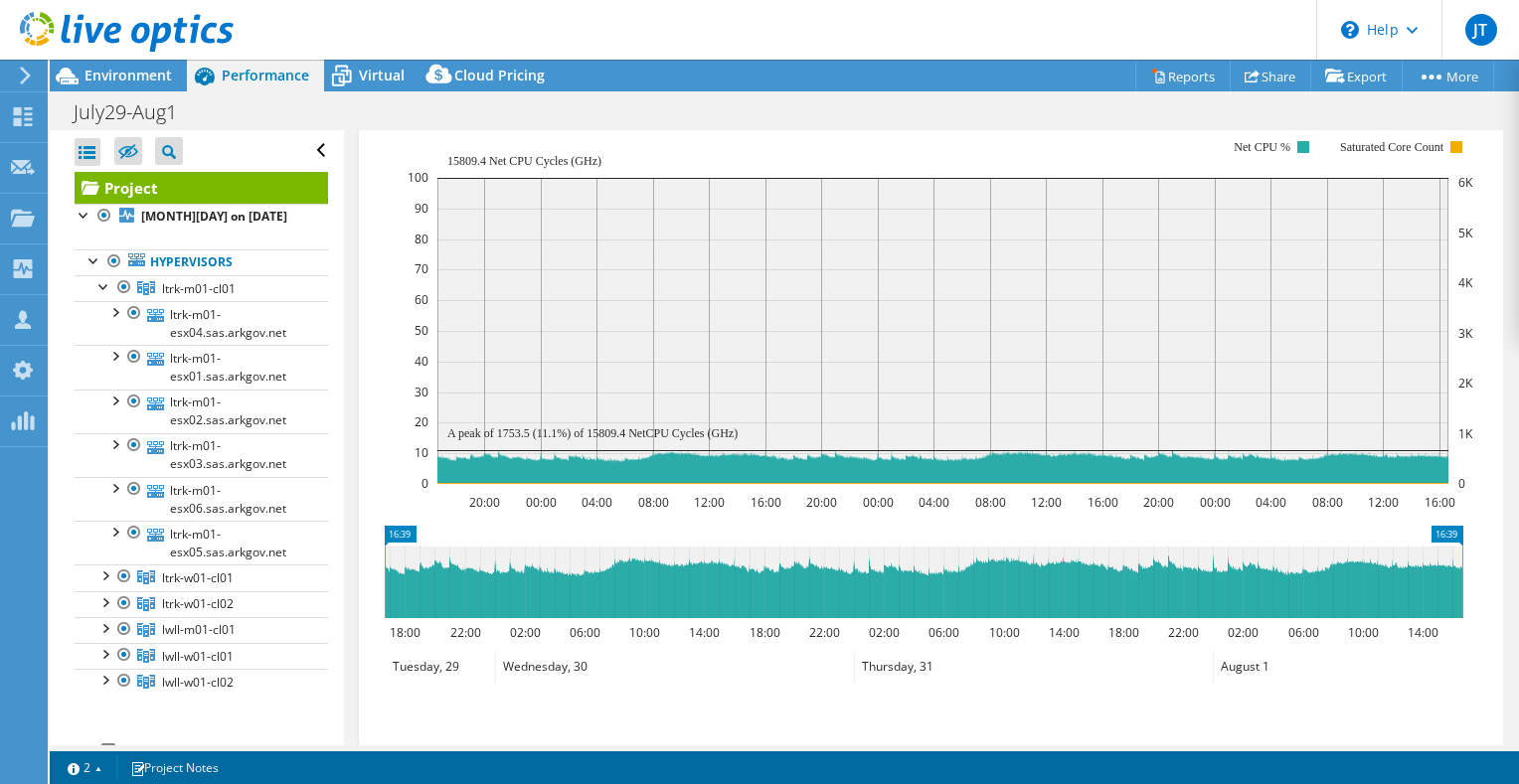 scroll, scrollTop: 527, scrollLeft: 0, axis: vertical 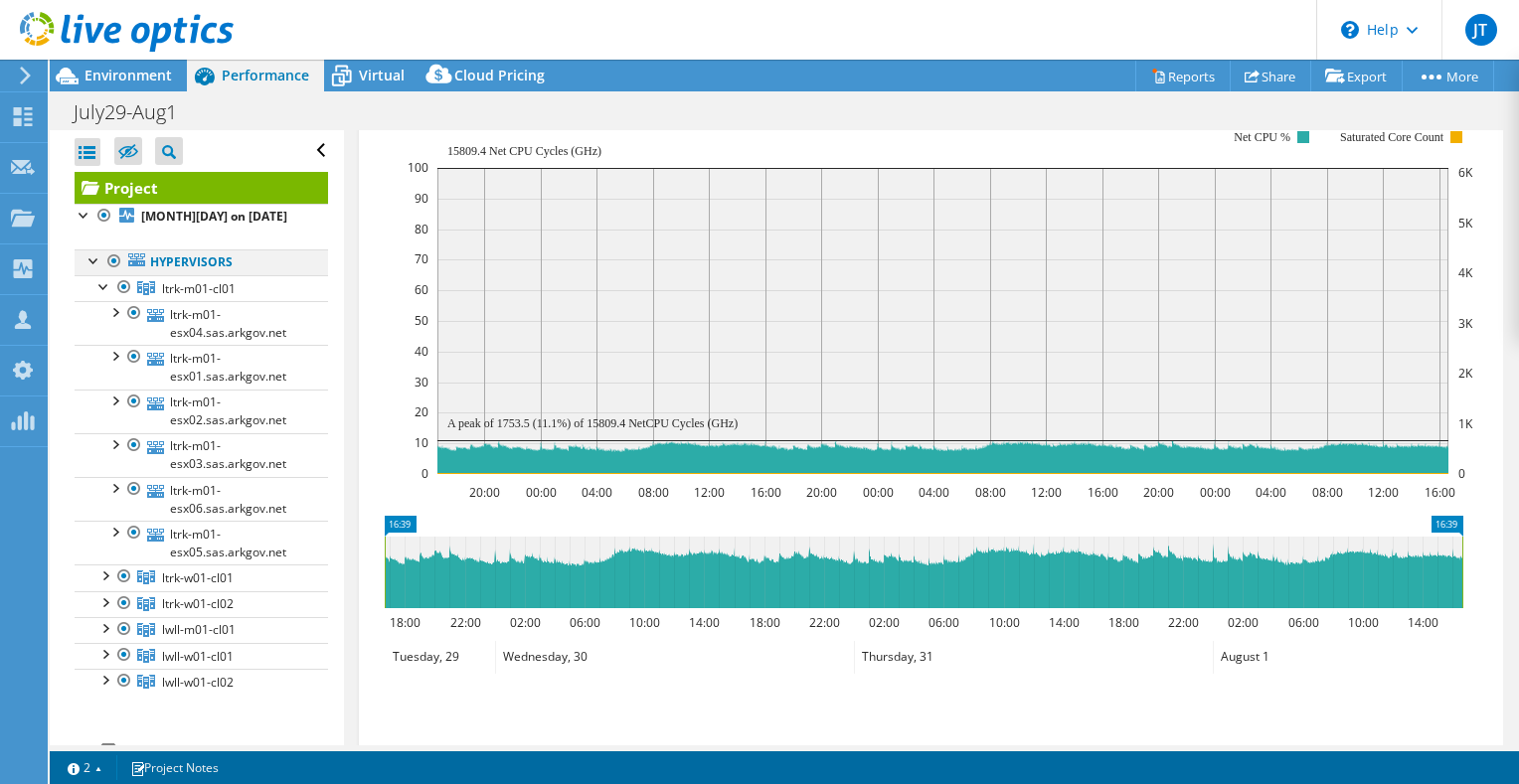 click at bounding box center [94, 259] 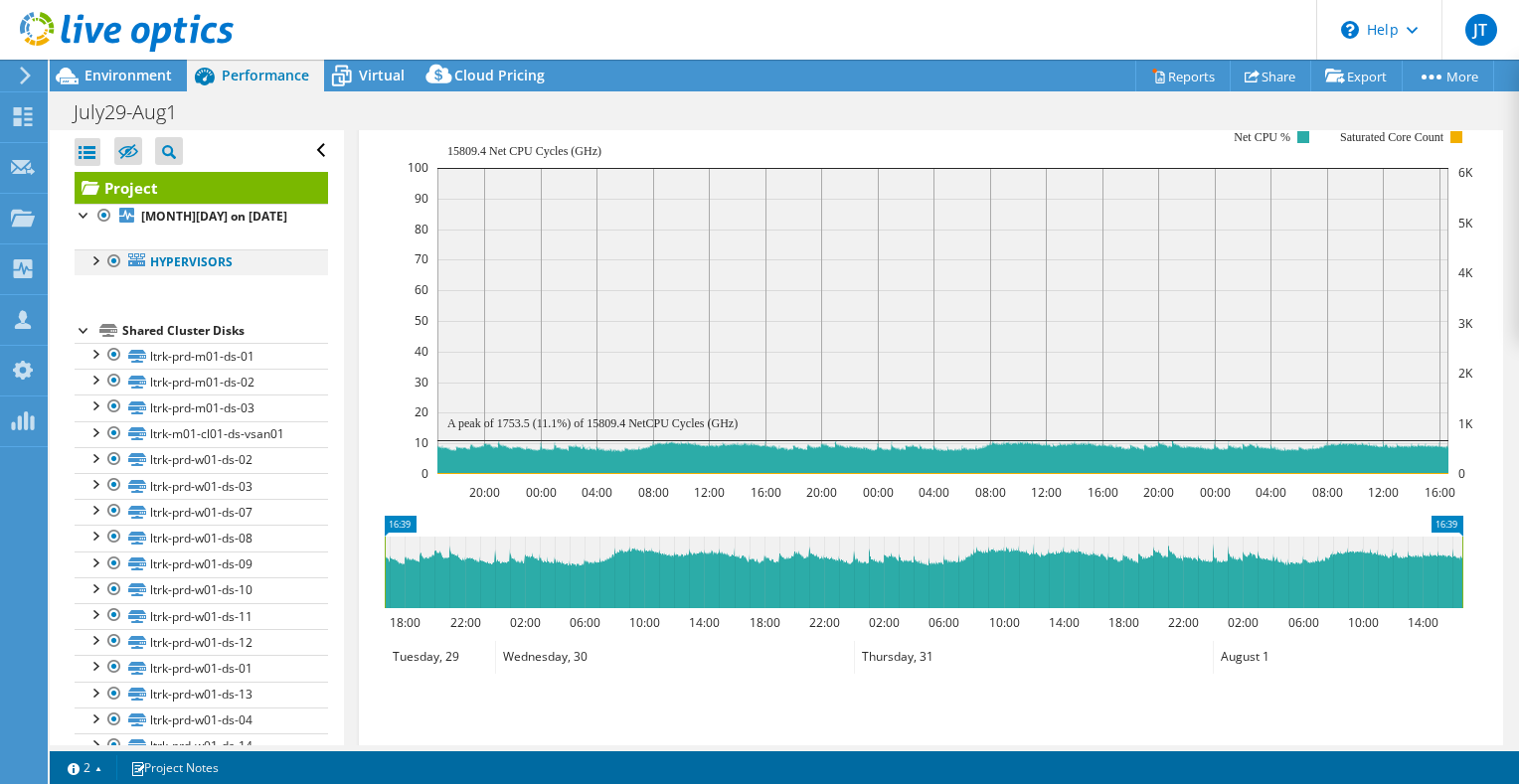 click at bounding box center [94, 259] 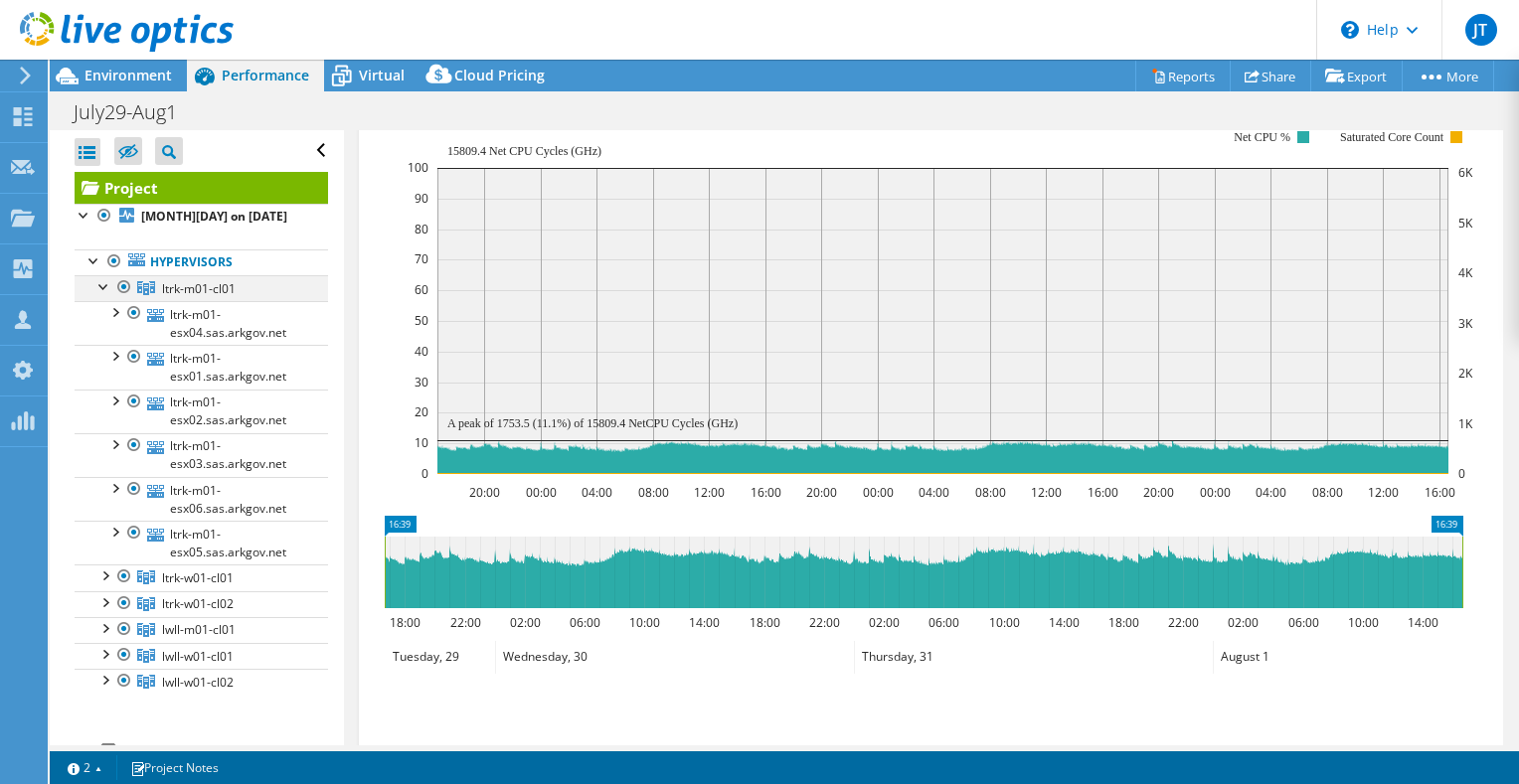 click at bounding box center (104, 285) 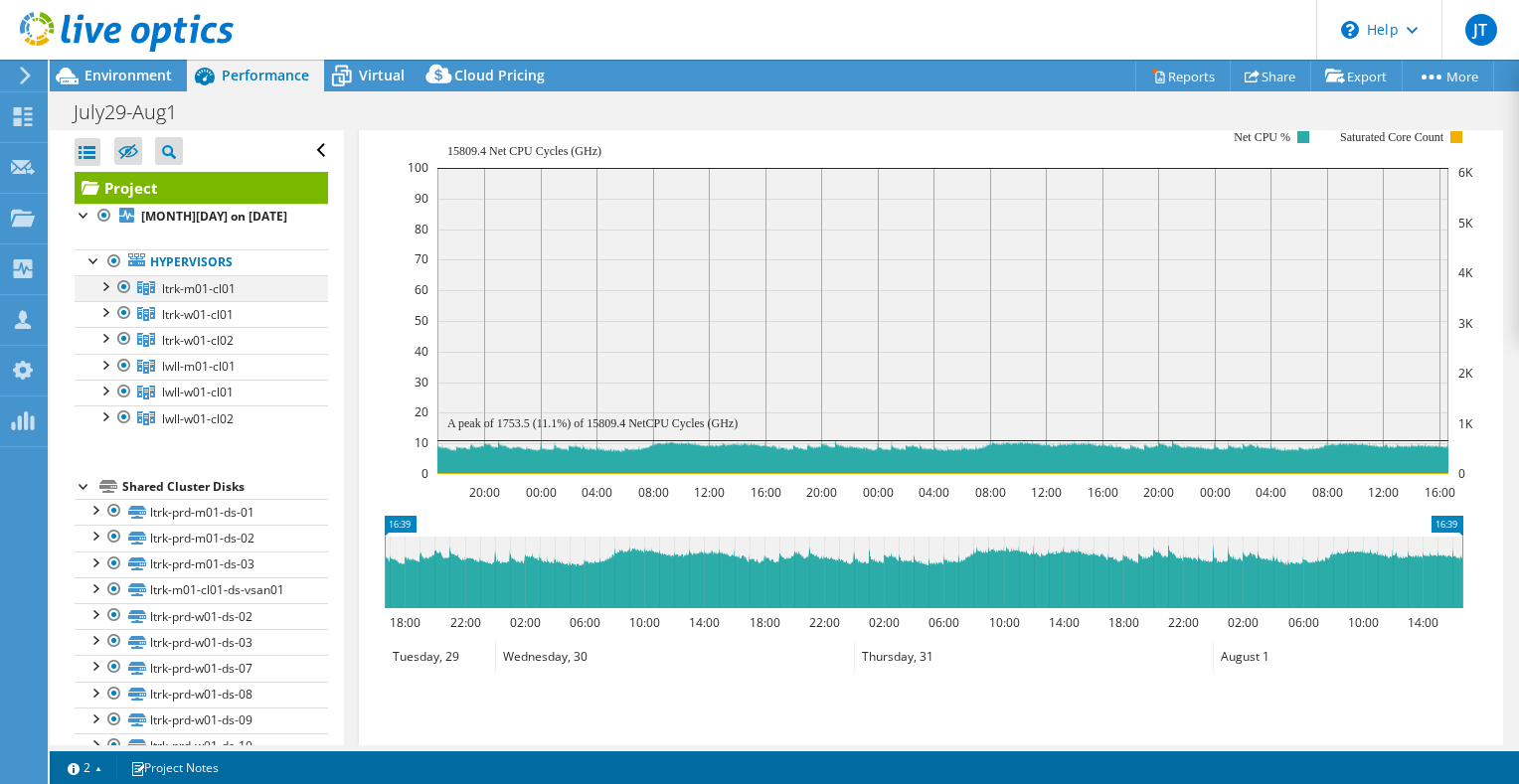 click at bounding box center (124, 287) 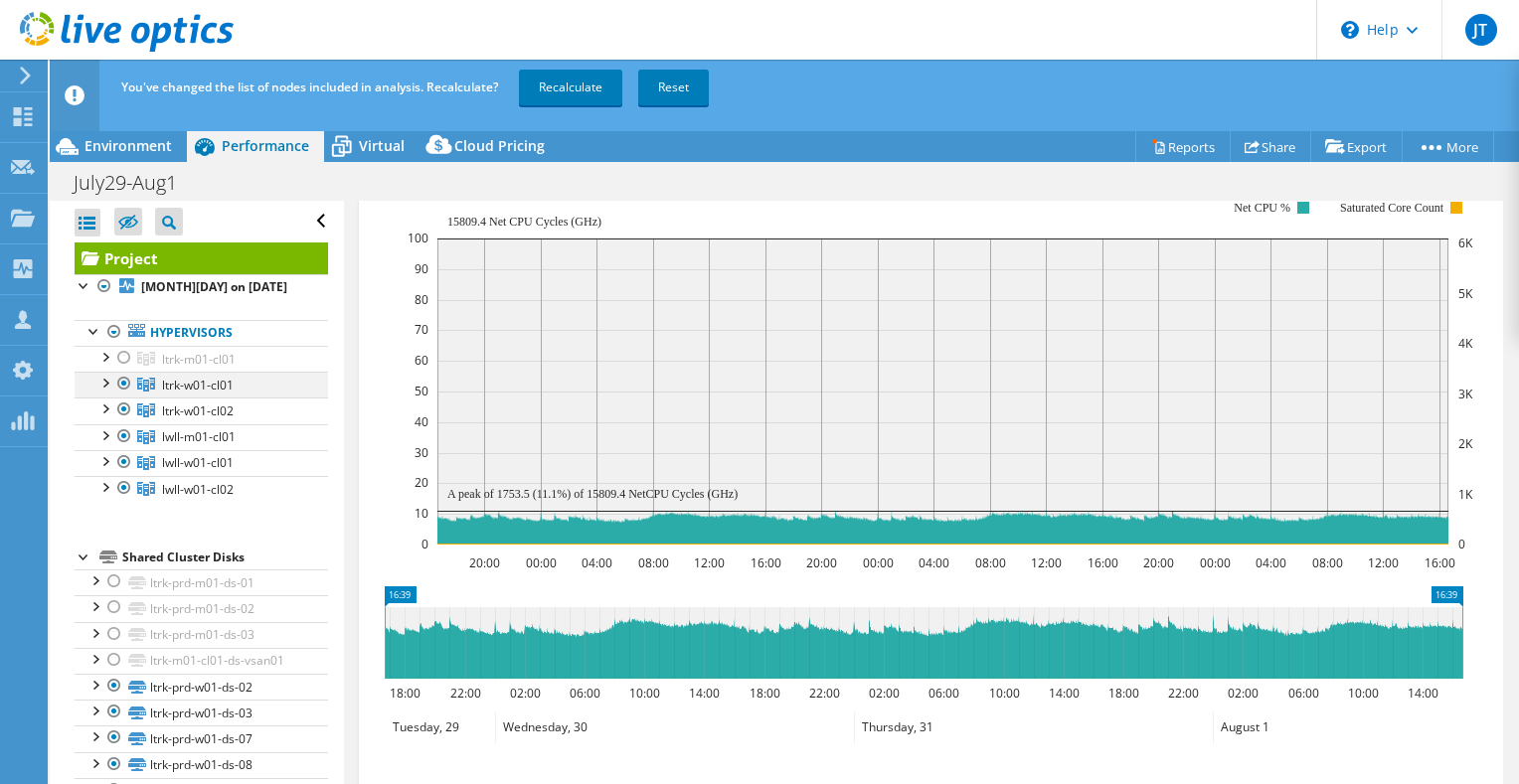 click at bounding box center [124, 384] 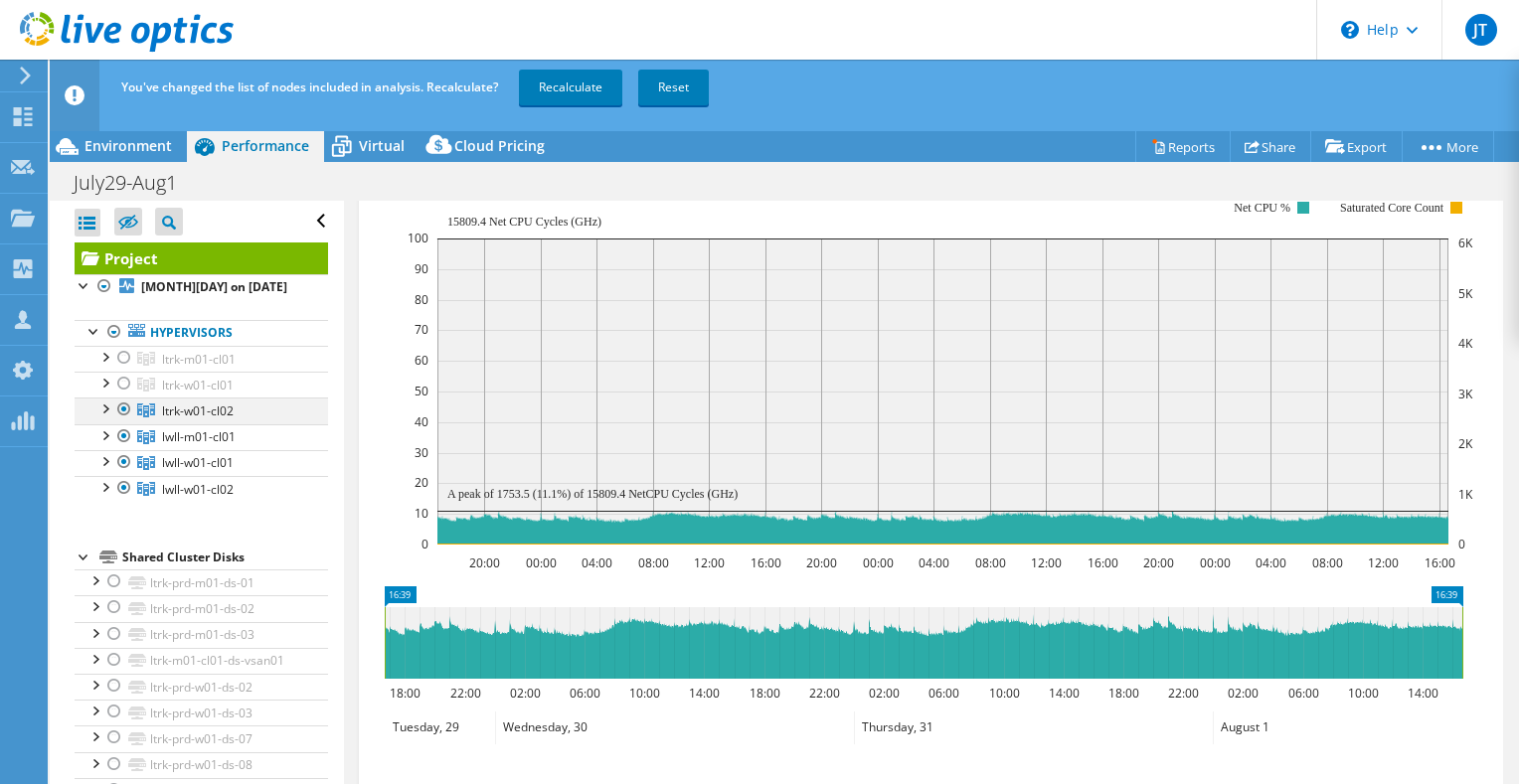 click at bounding box center [124, 409] 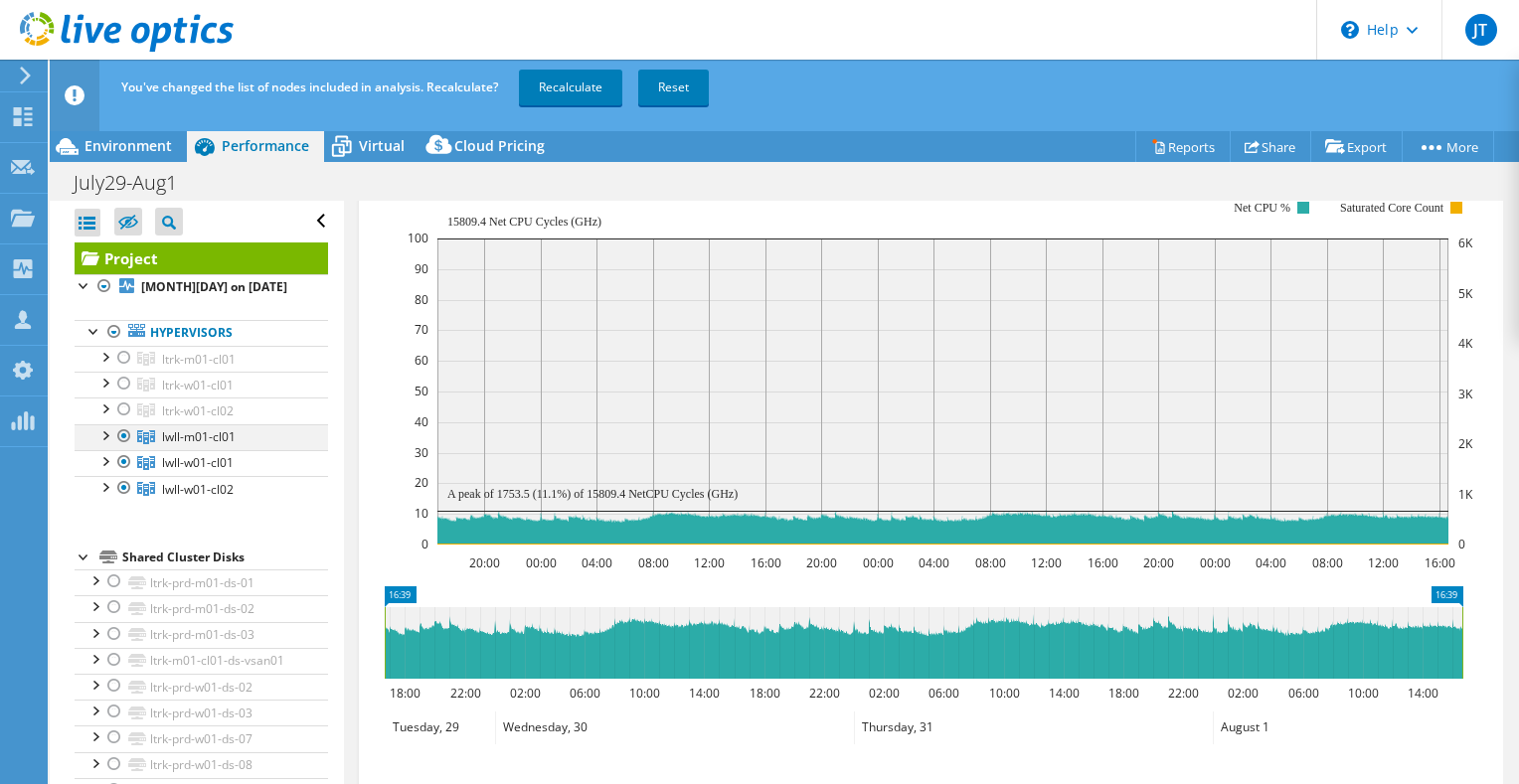 click at bounding box center (124, 436) 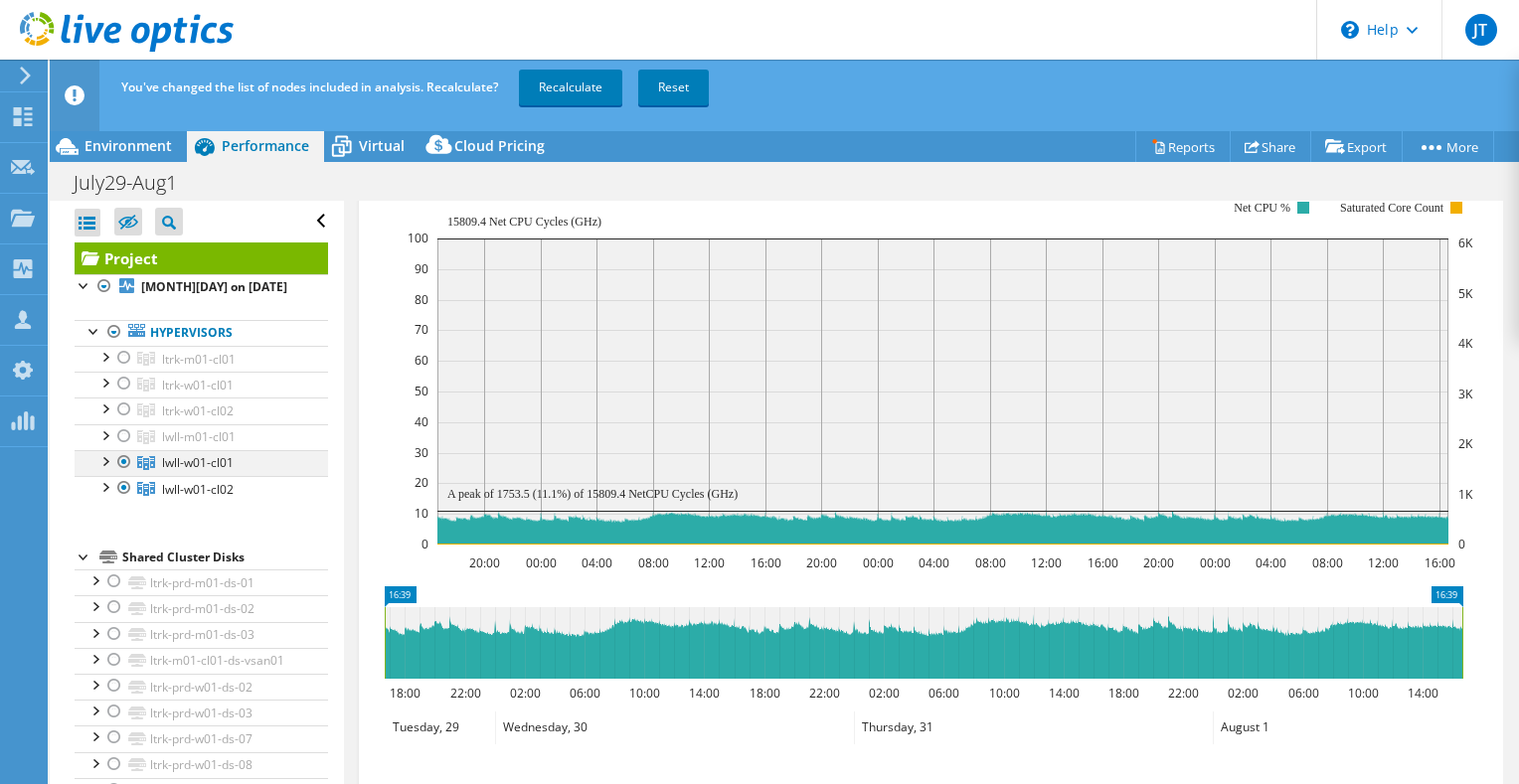 click at bounding box center [124, 462] 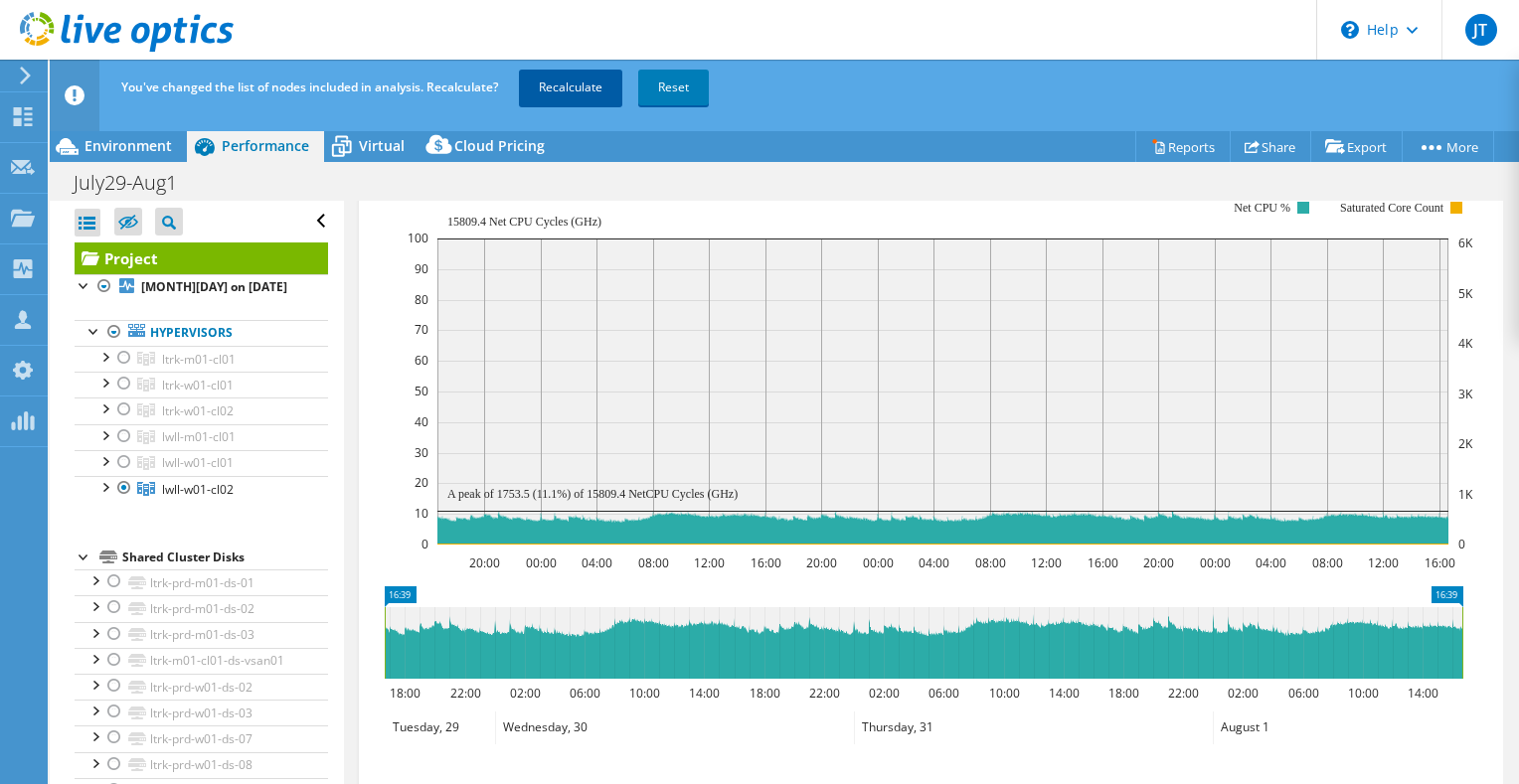 click on "Recalculate" at bounding box center [571, 87] 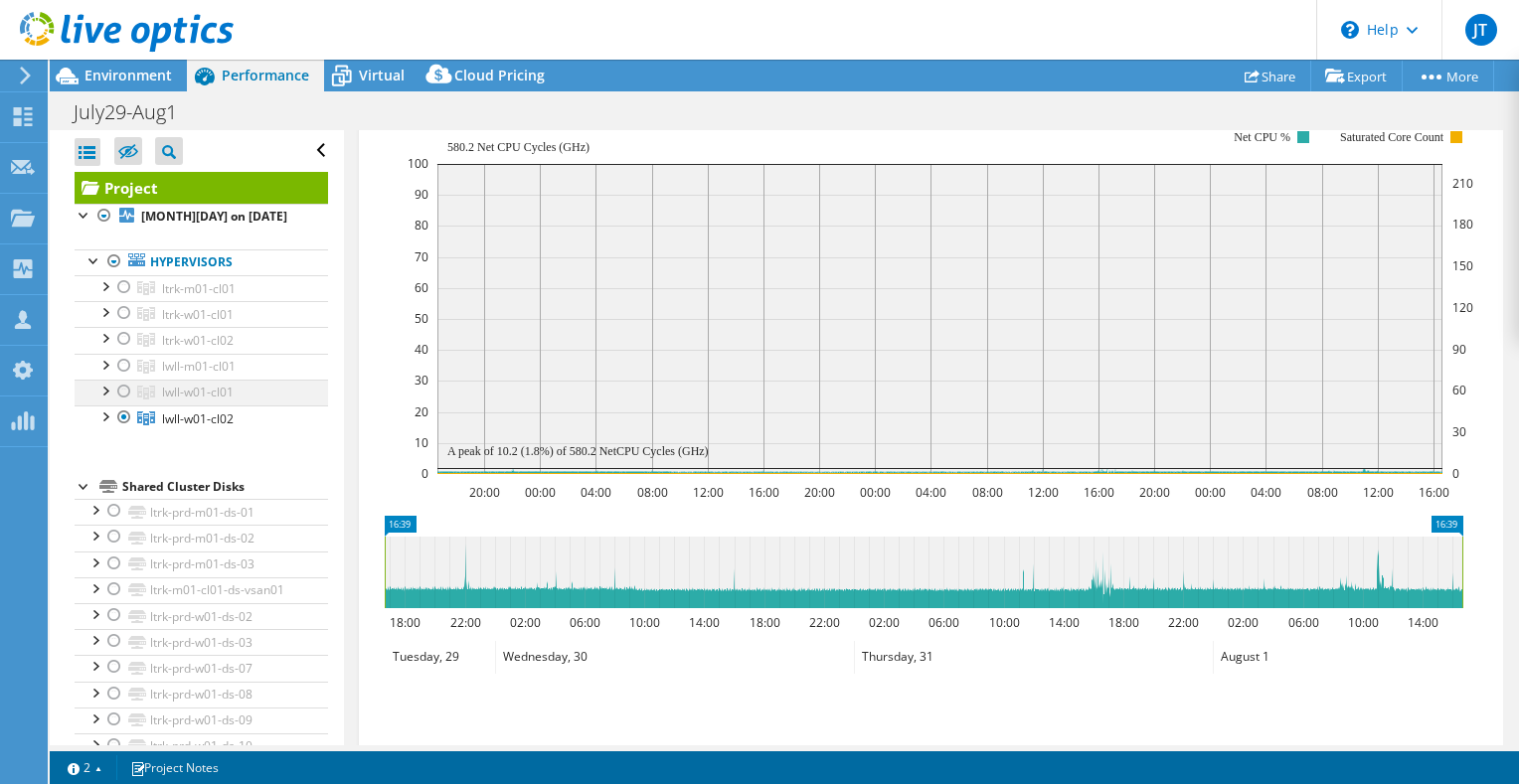 click at bounding box center [104, 390] 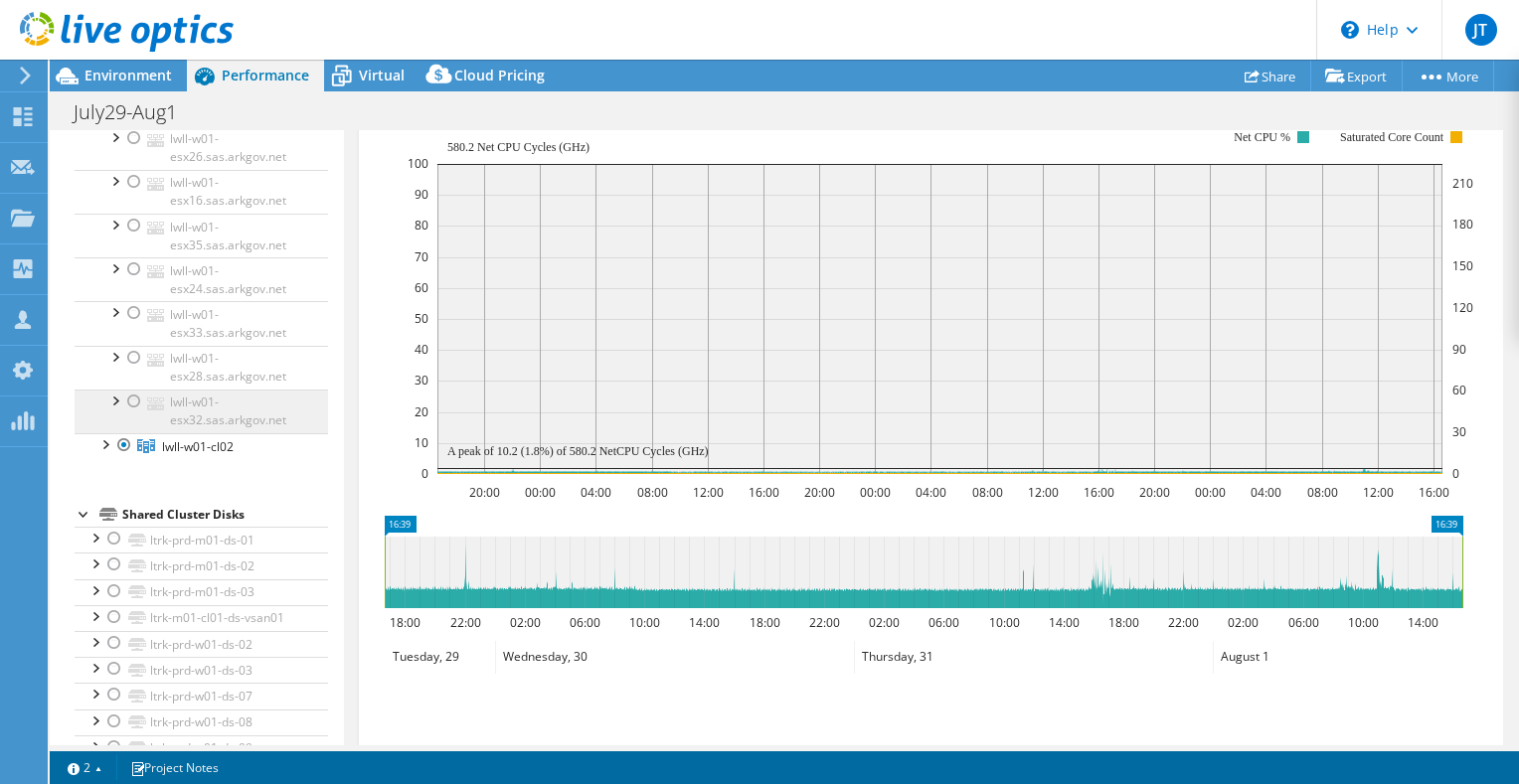 scroll, scrollTop: 1391, scrollLeft: 0, axis: vertical 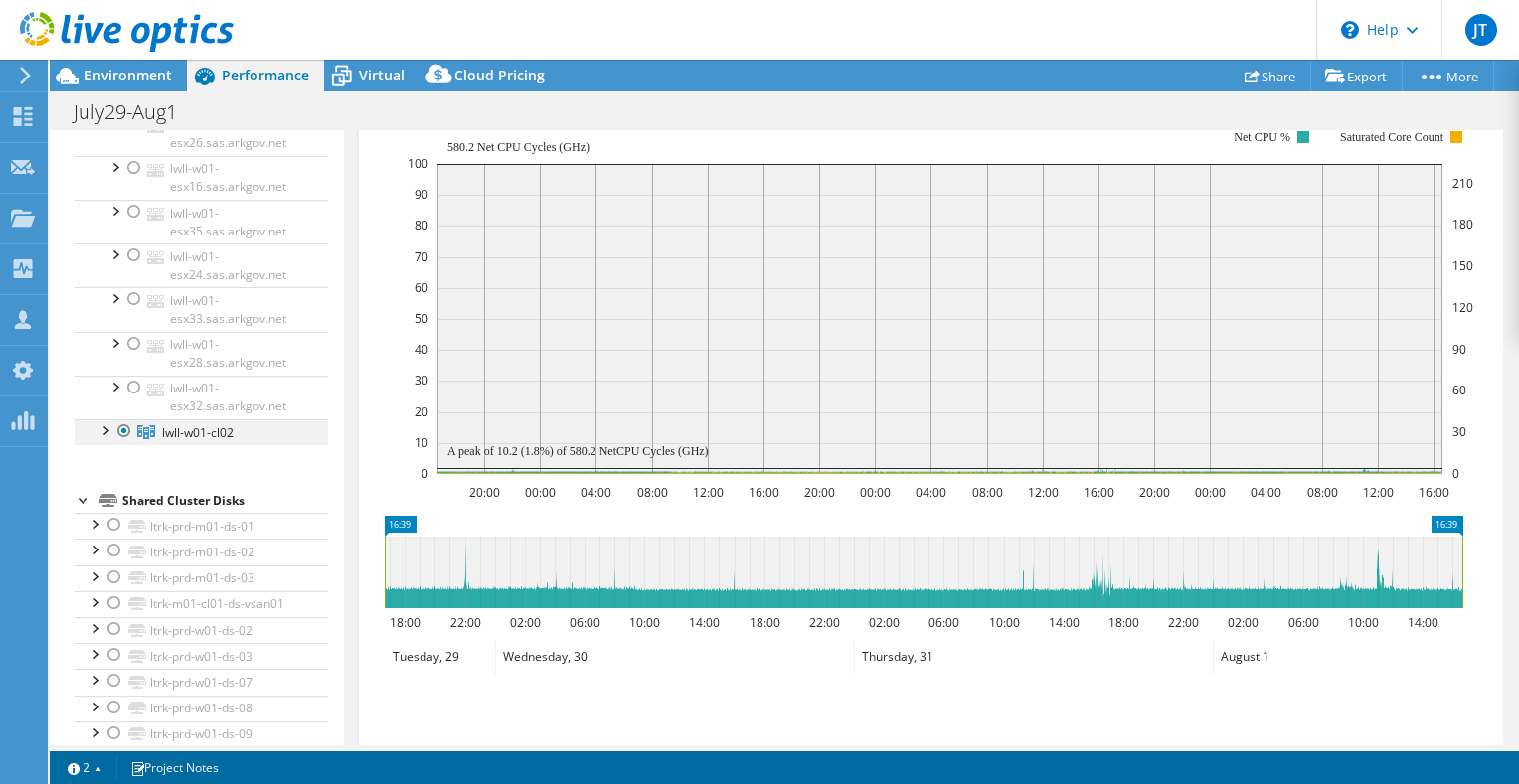 click at bounding box center [104, 429] 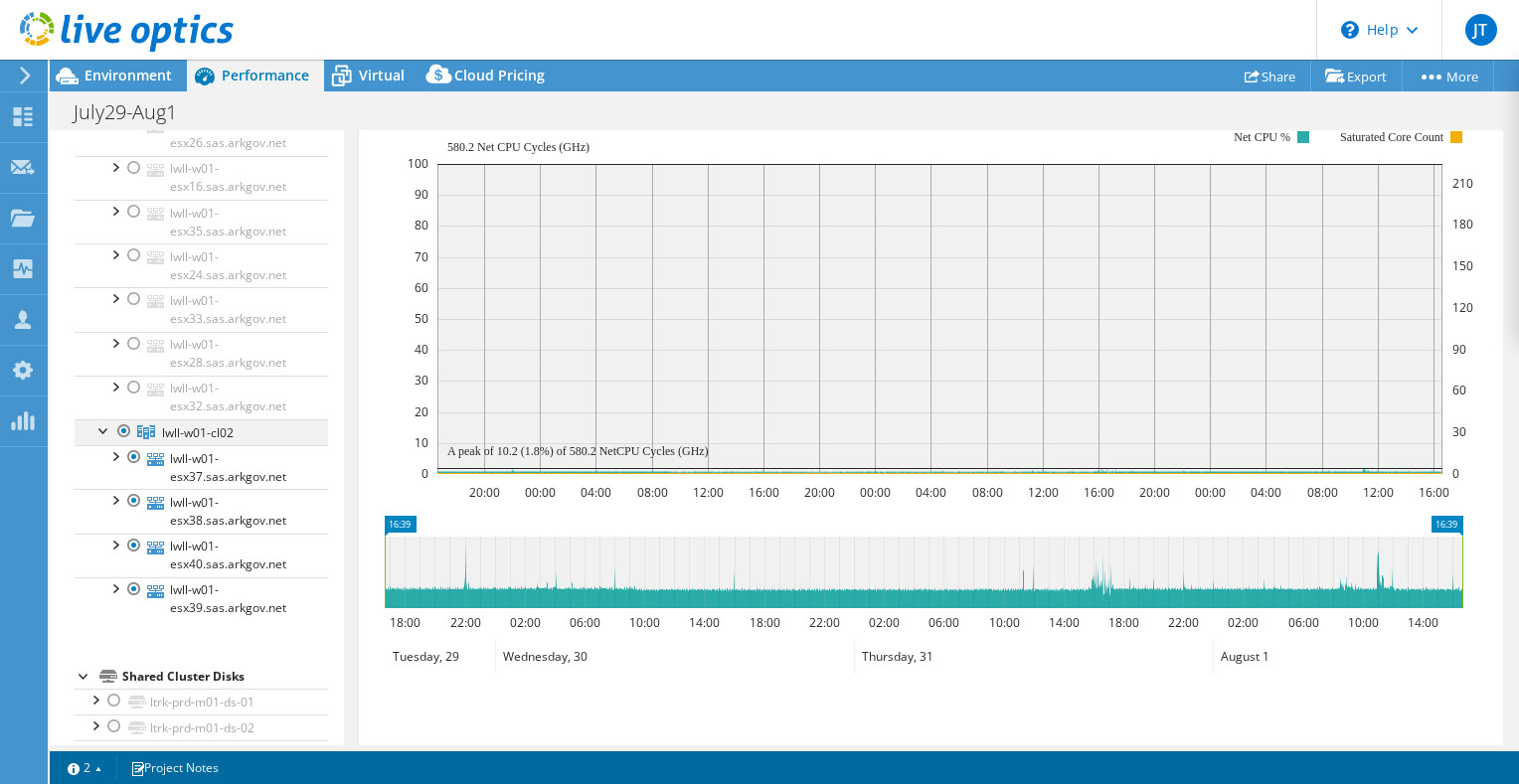 click at bounding box center [124, 431] 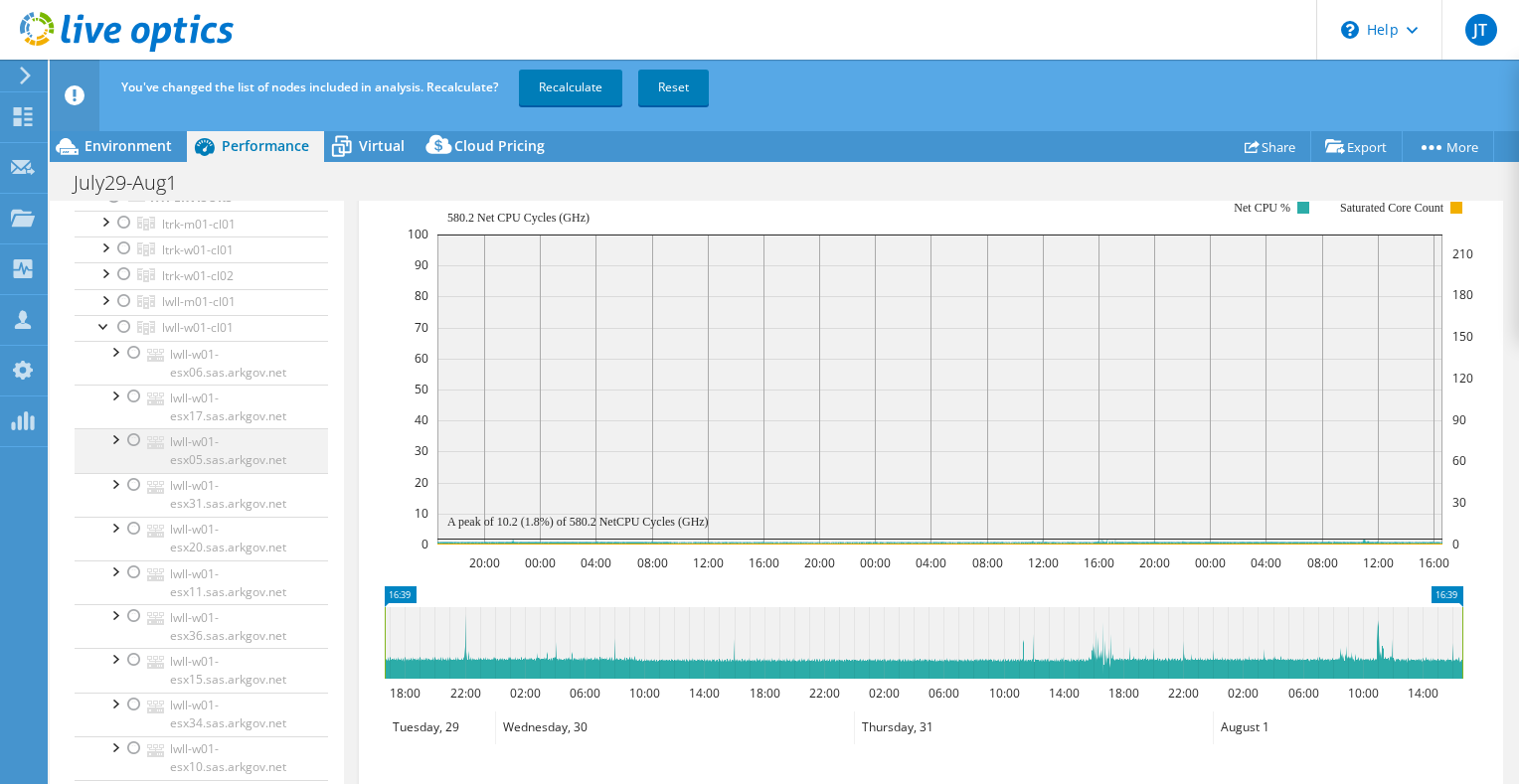 scroll, scrollTop: 99, scrollLeft: 0, axis: vertical 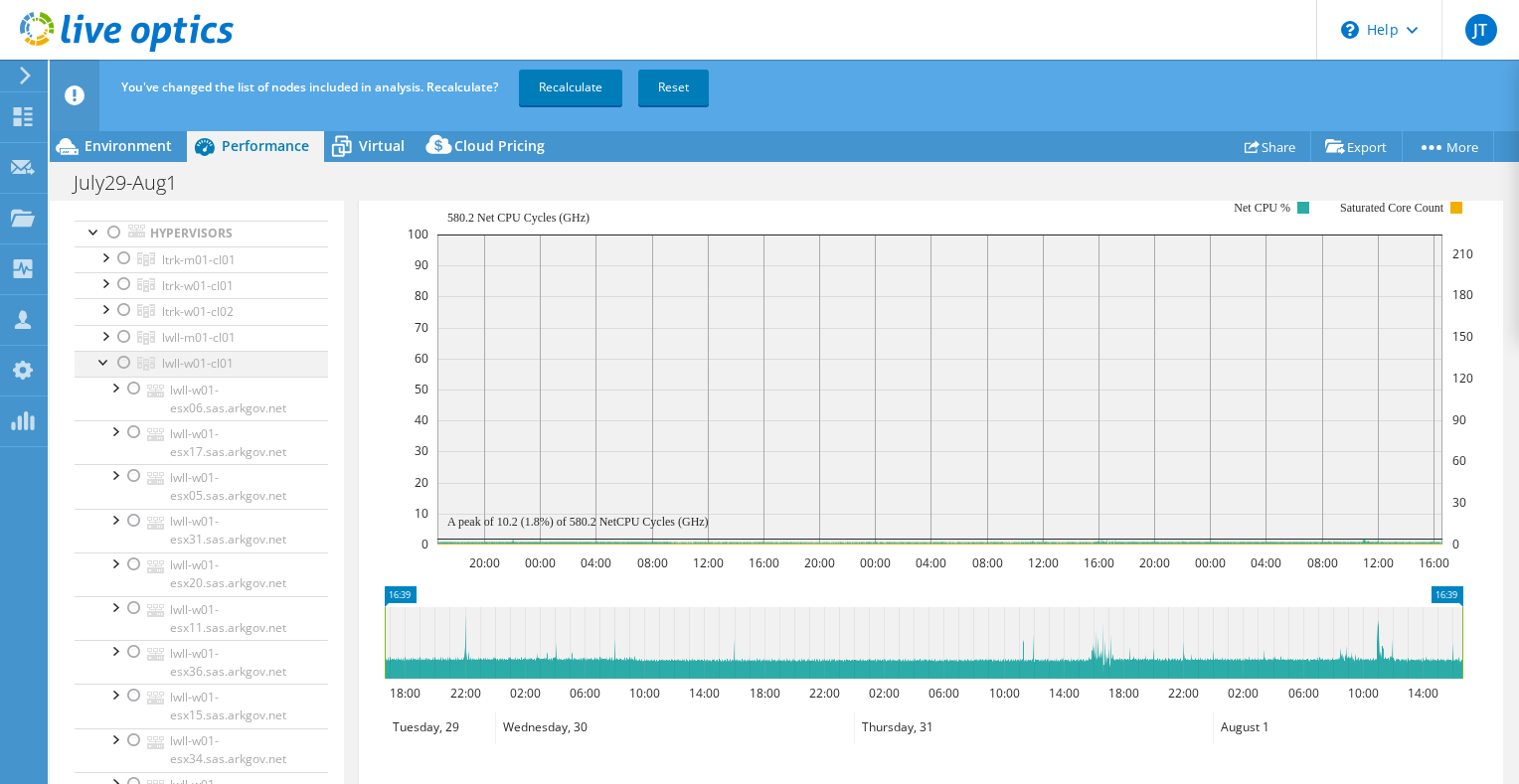 click at bounding box center (124, 363) 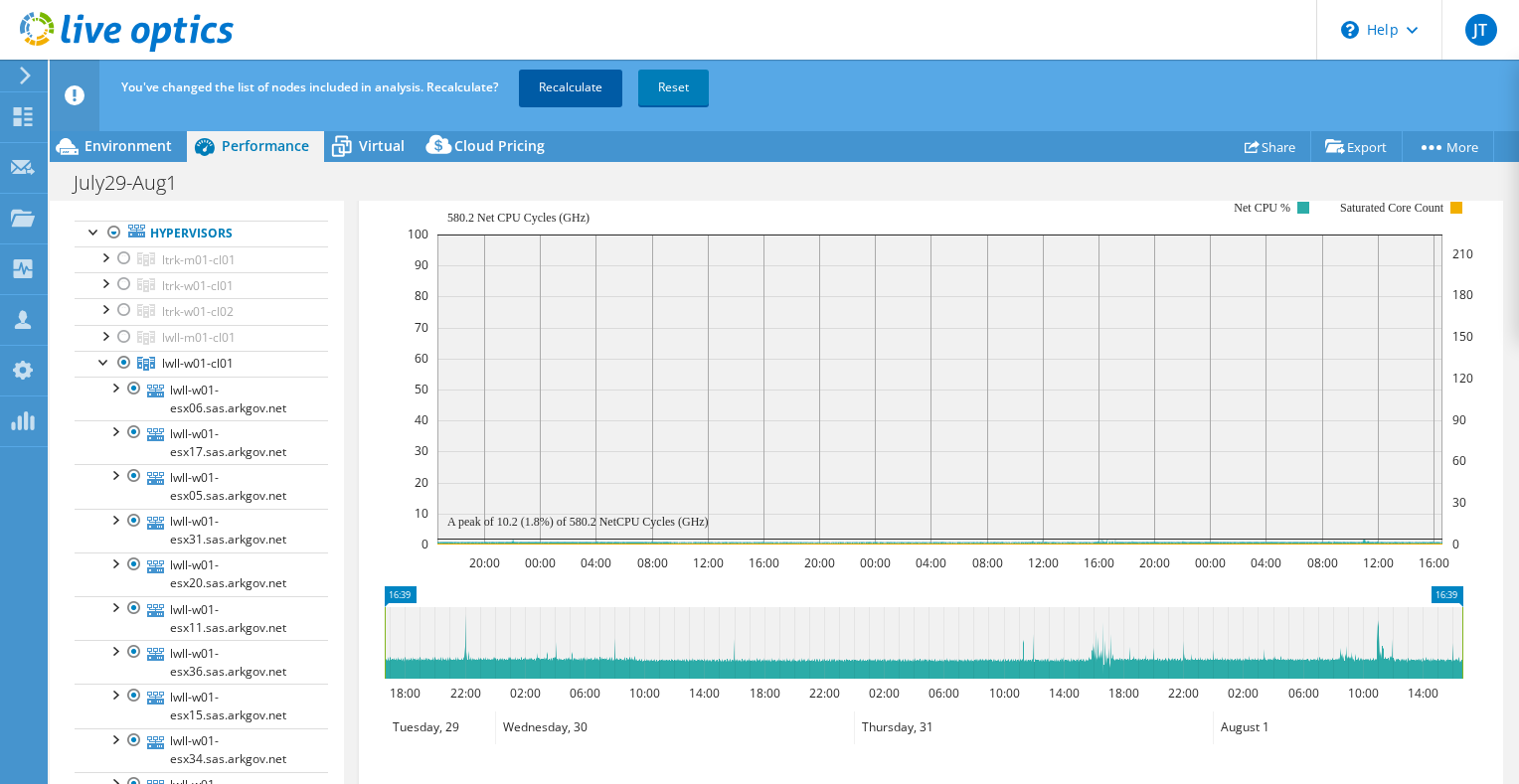 click on "Recalculate" at bounding box center [571, 87] 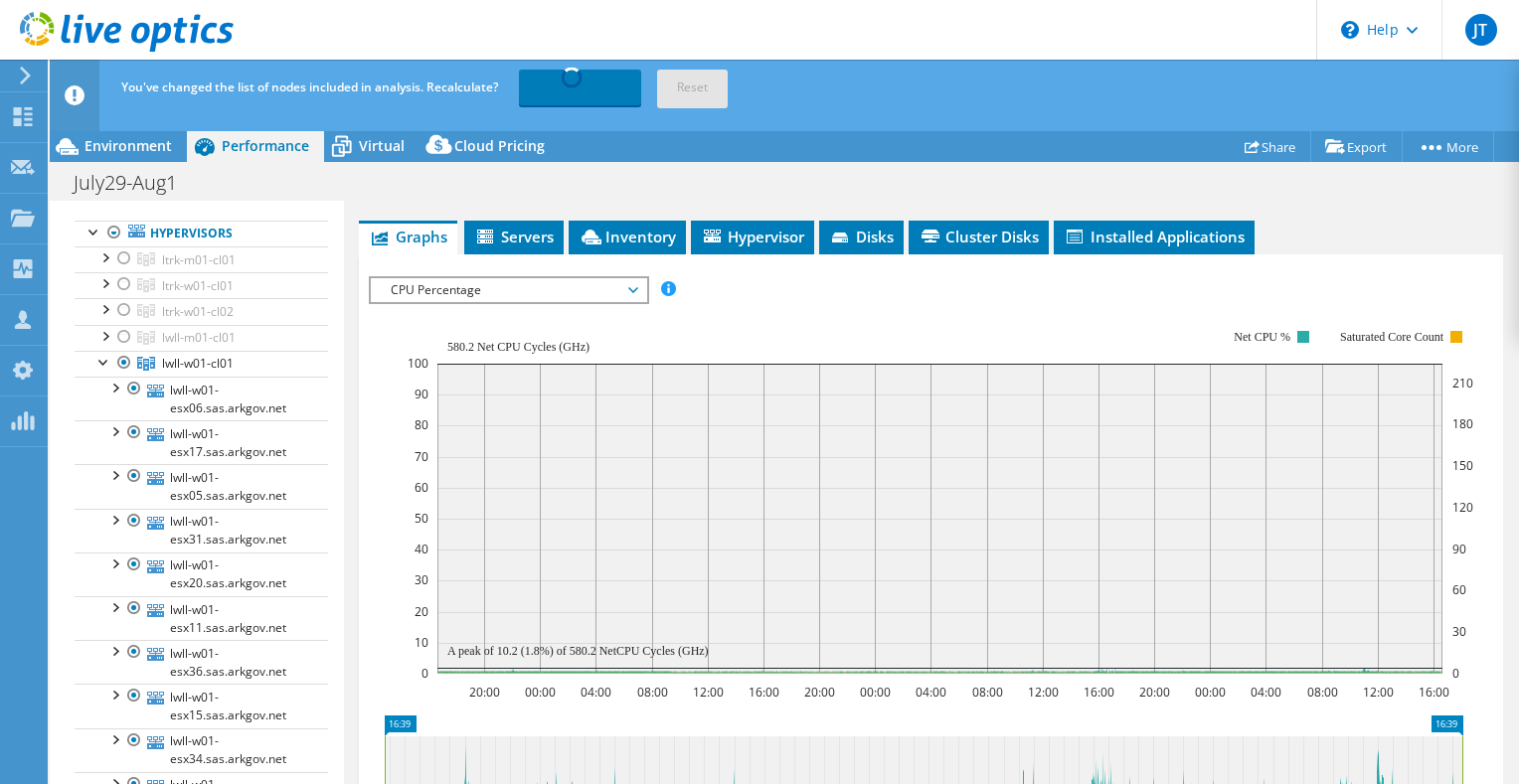 scroll, scrollTop: 328, scrollLeft: 0, axis: vertical 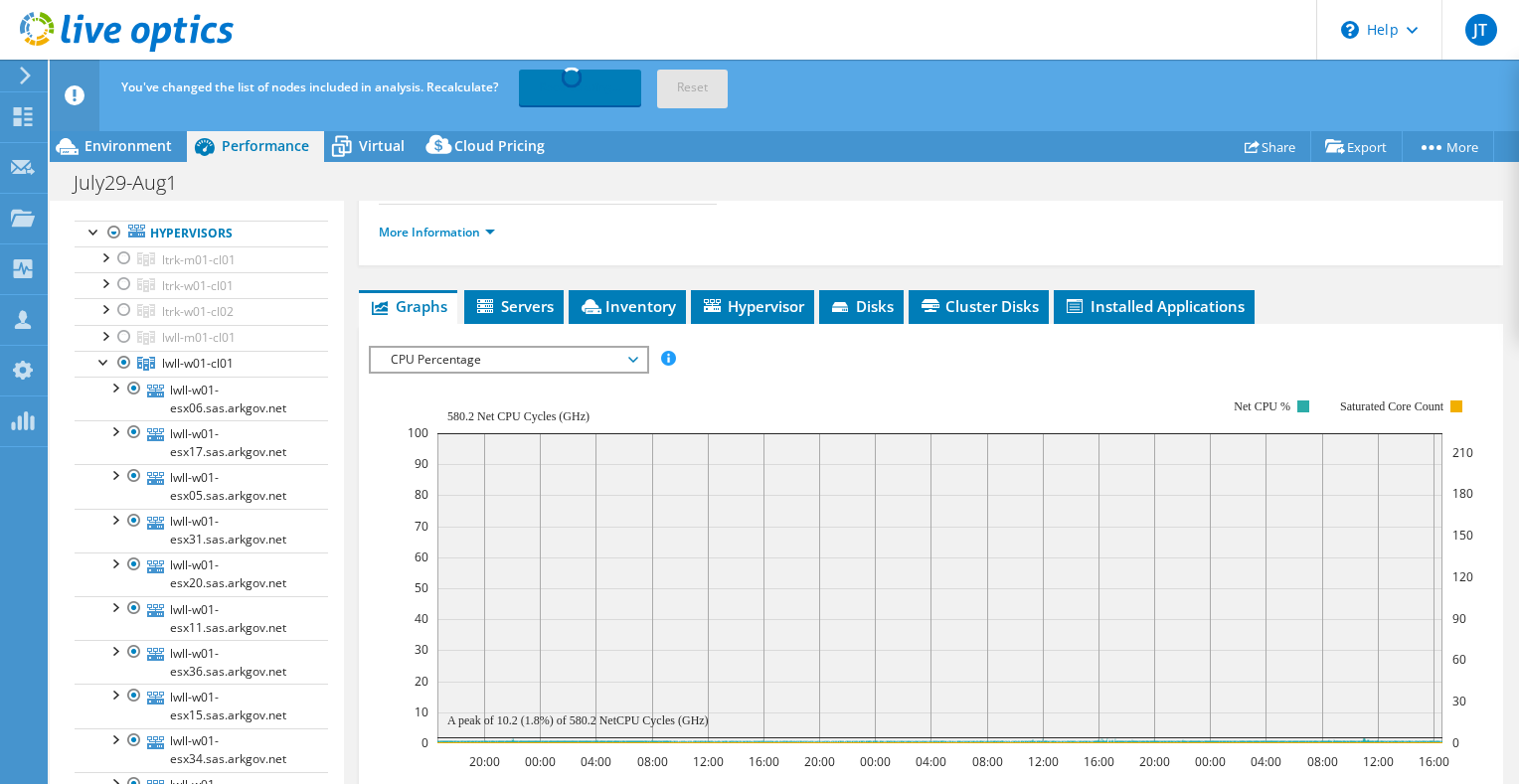 click 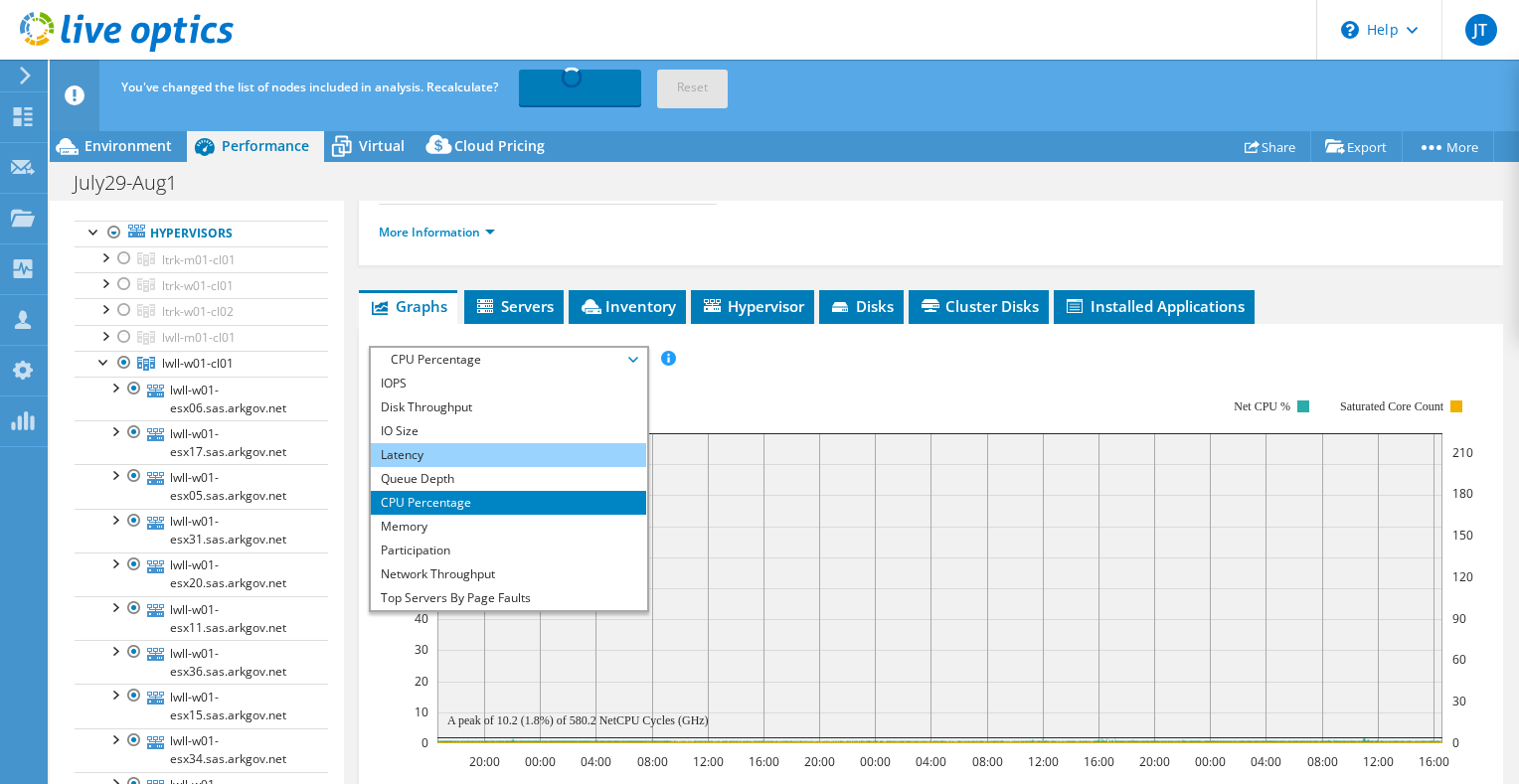 click on "Latency" at bounding box center [508, 455] 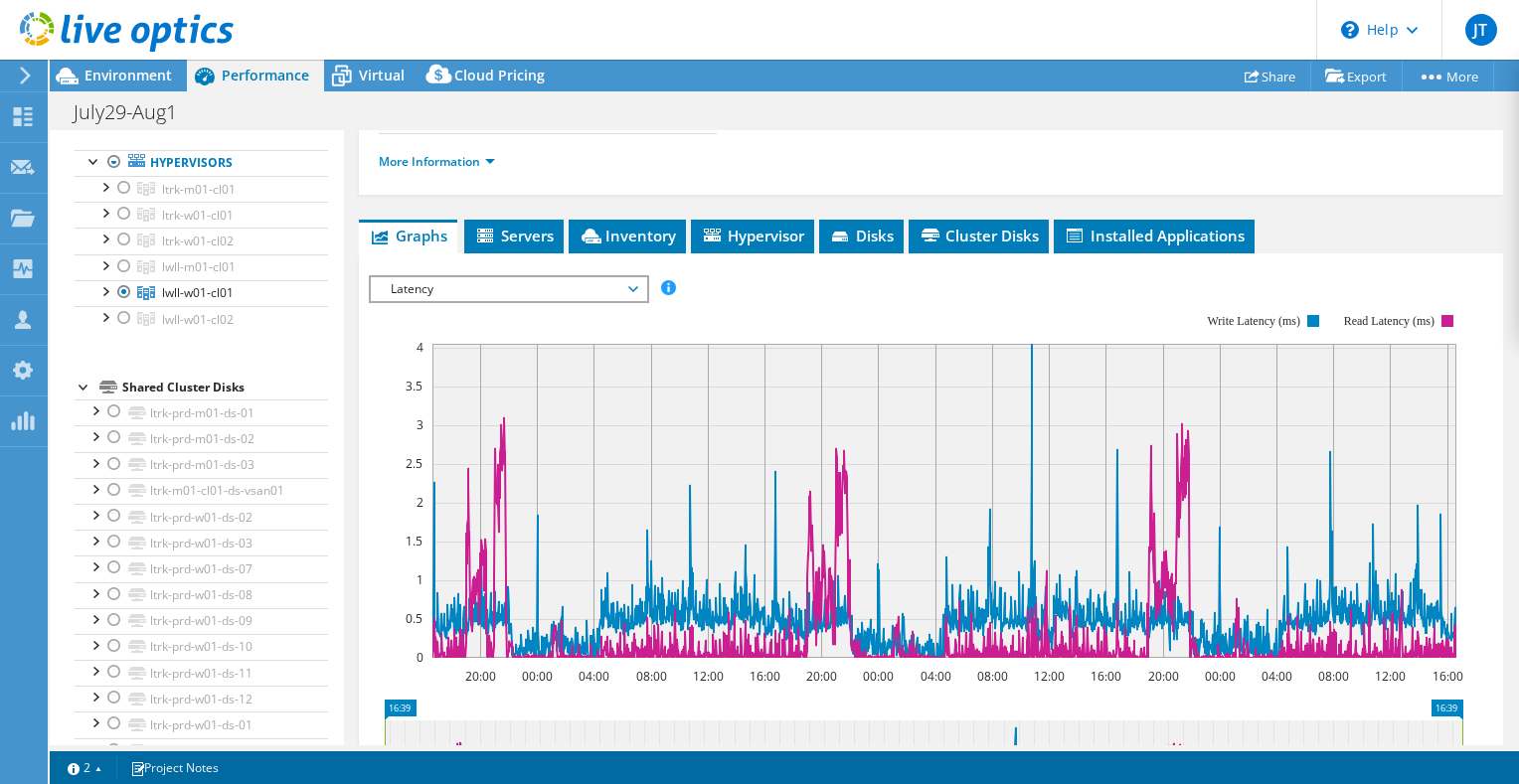 click on "Latency" at bounding box center (508, 289) 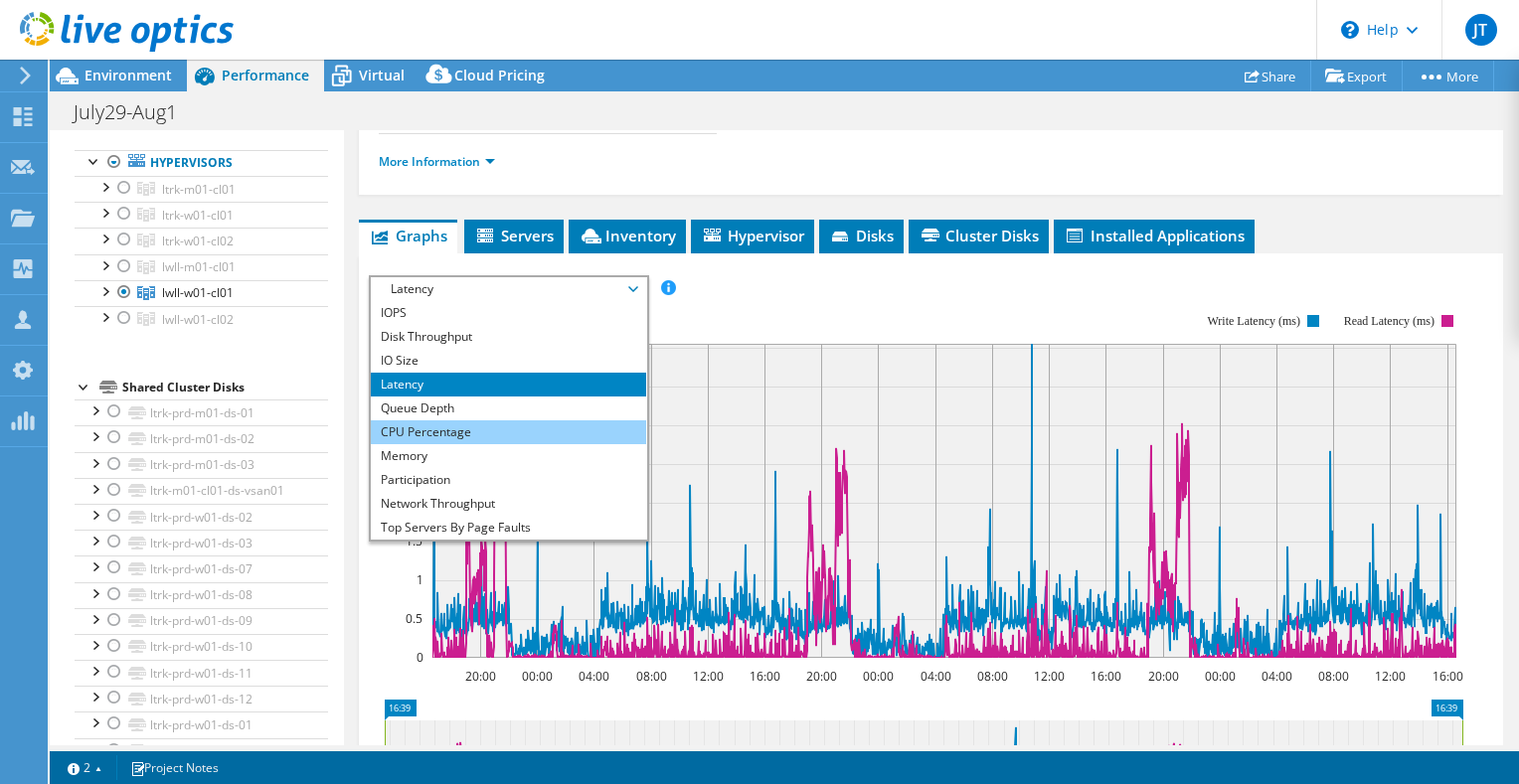click on "CPU Percentage" at bounding box center [508, 432] 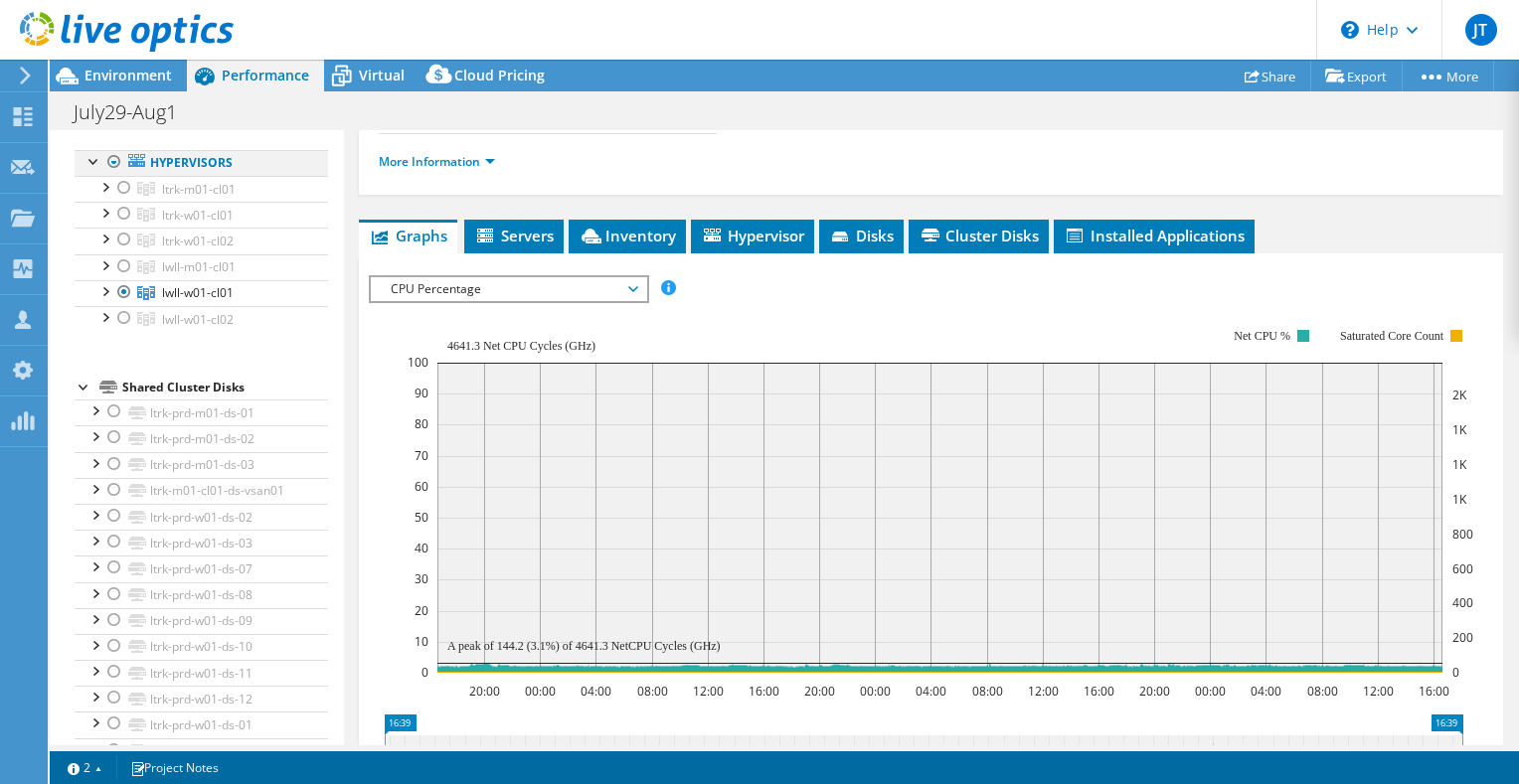 click at bounding box center [114, 162] 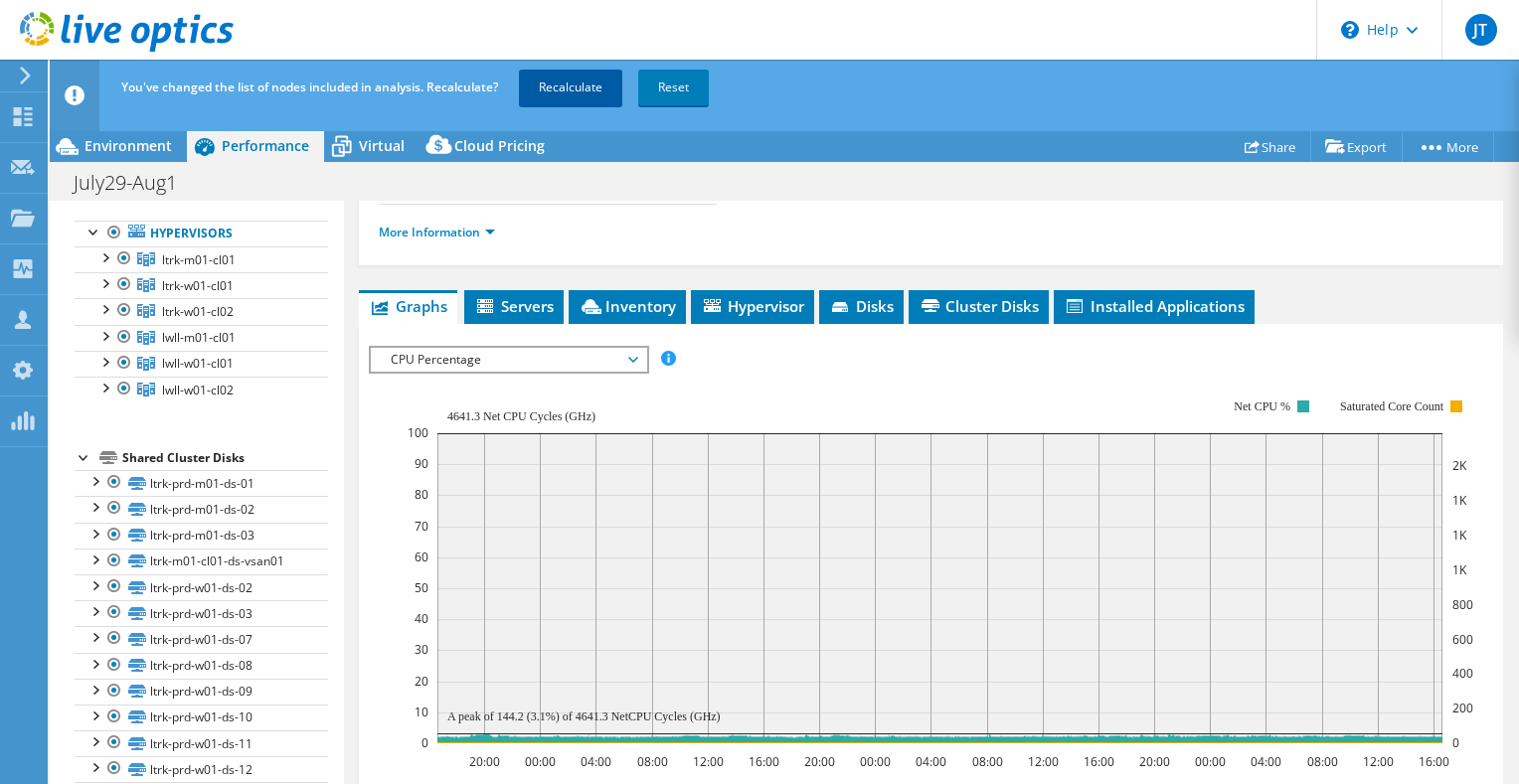 click on "Recalculate" at bounding box center (571, 87) 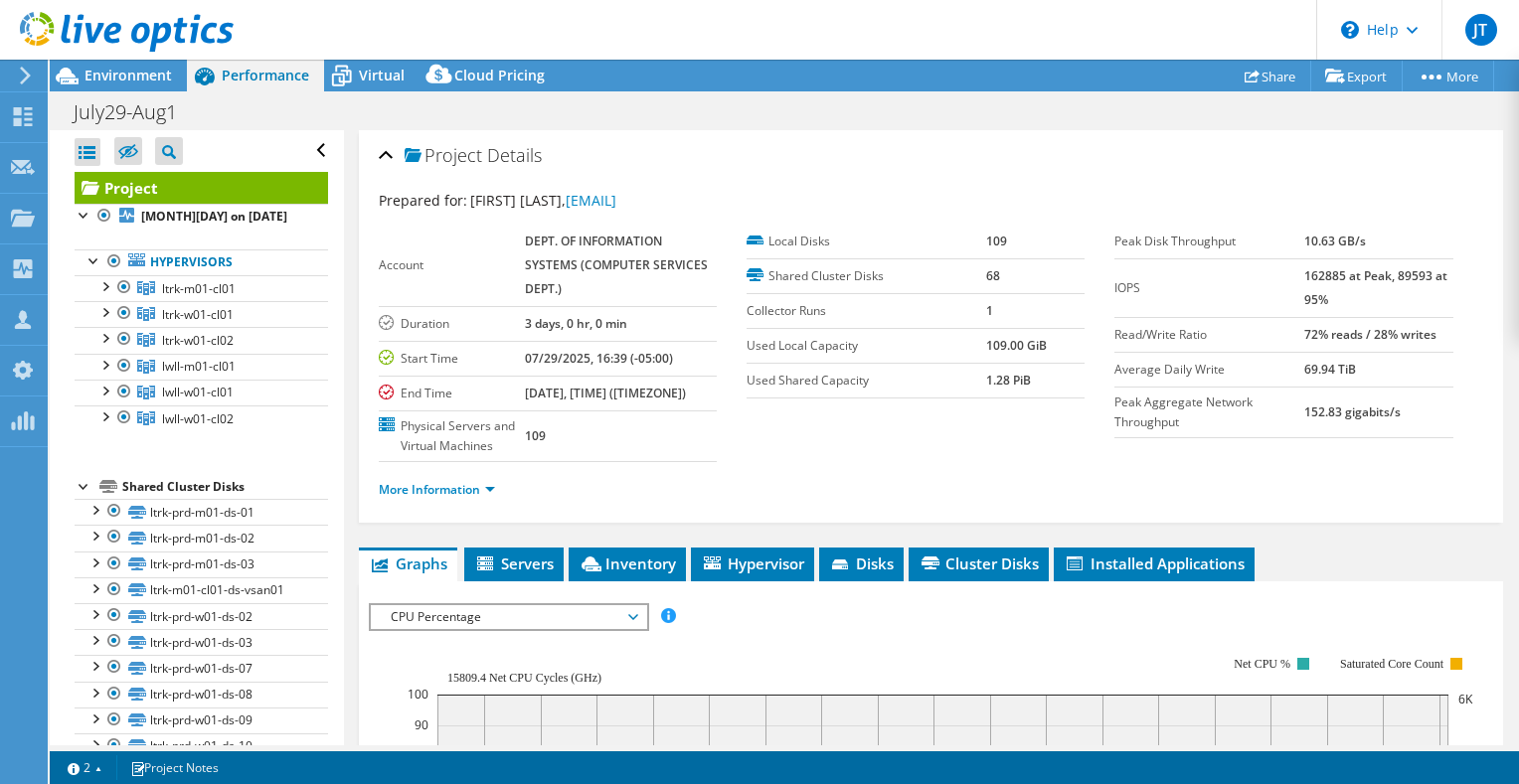select on "USD" 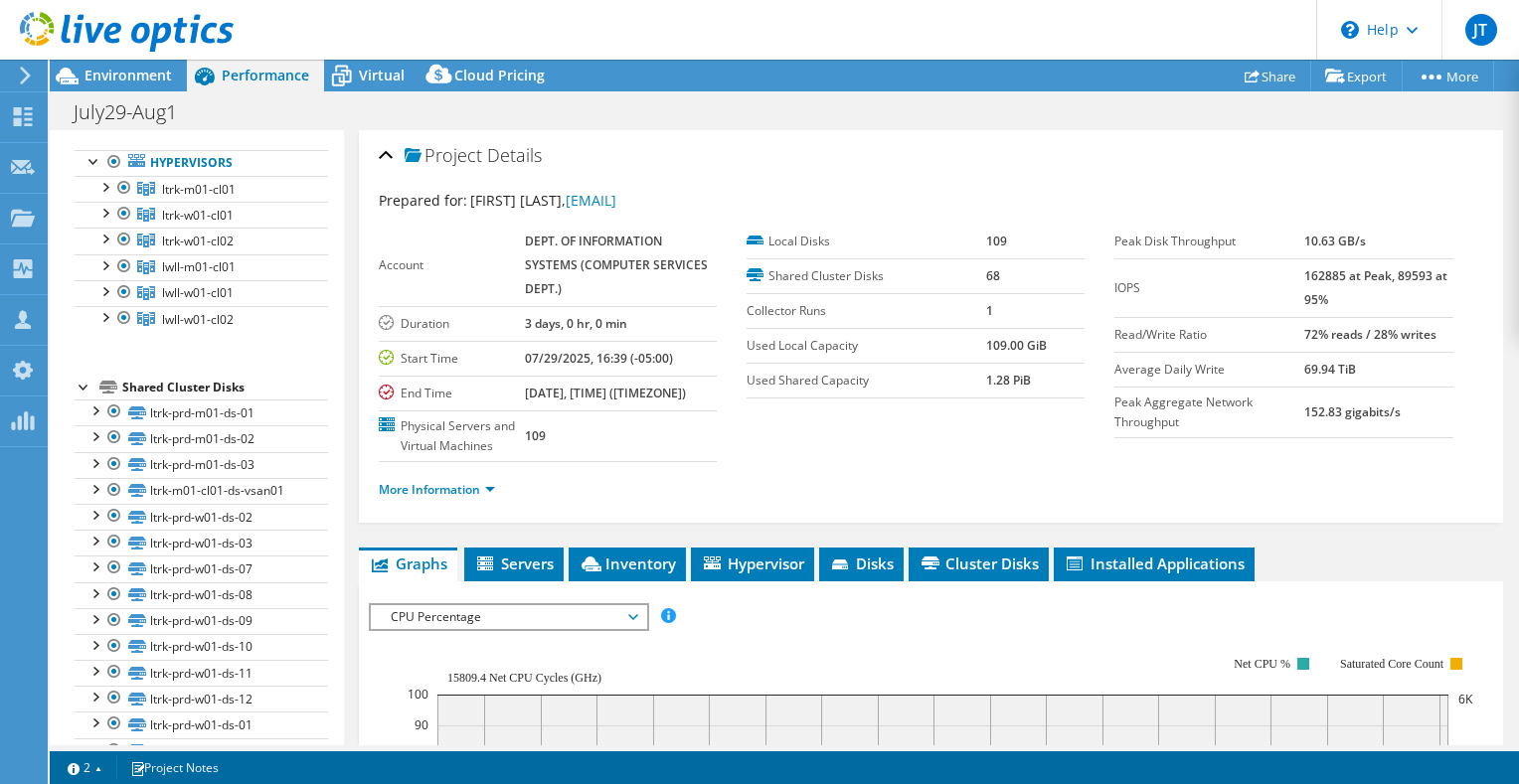 scroll, scrollTop: 328, scrollLeft: 0, axis: vertical 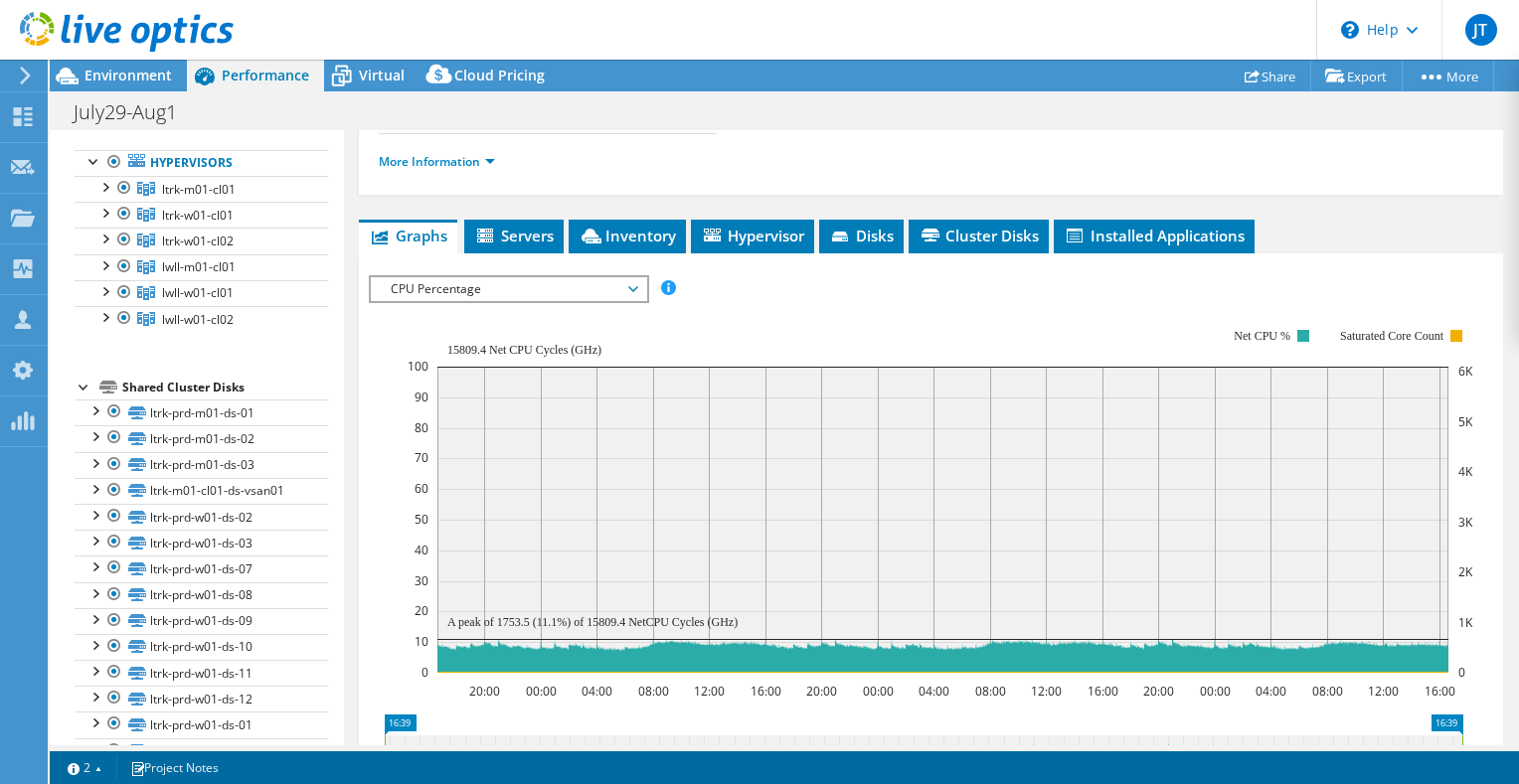click on "CPU Percentage" at bounding box center [508, 289] 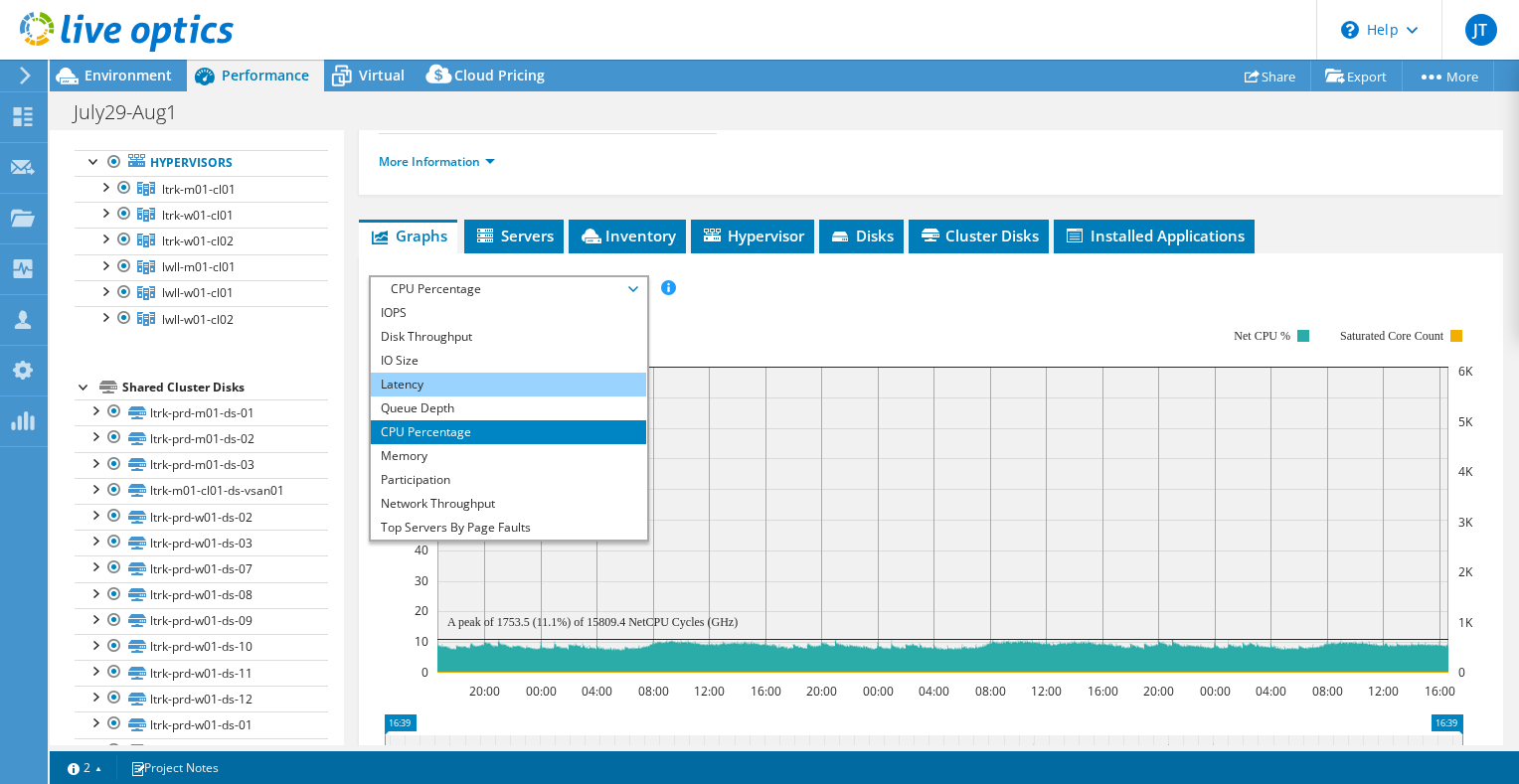 click on "Latency" at bounding box center [508, 385] 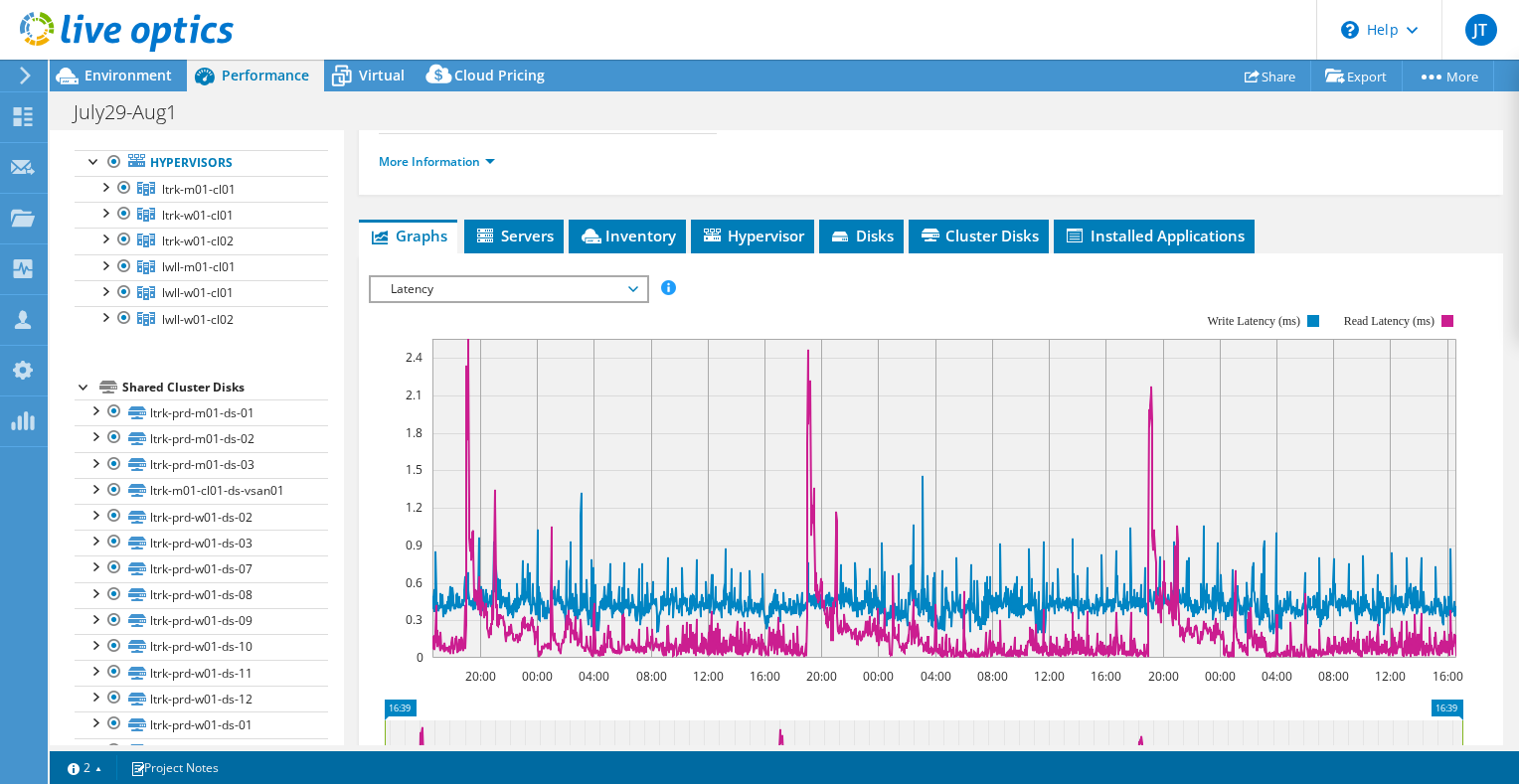 click on "Latency" at bounding box center (508, 289) 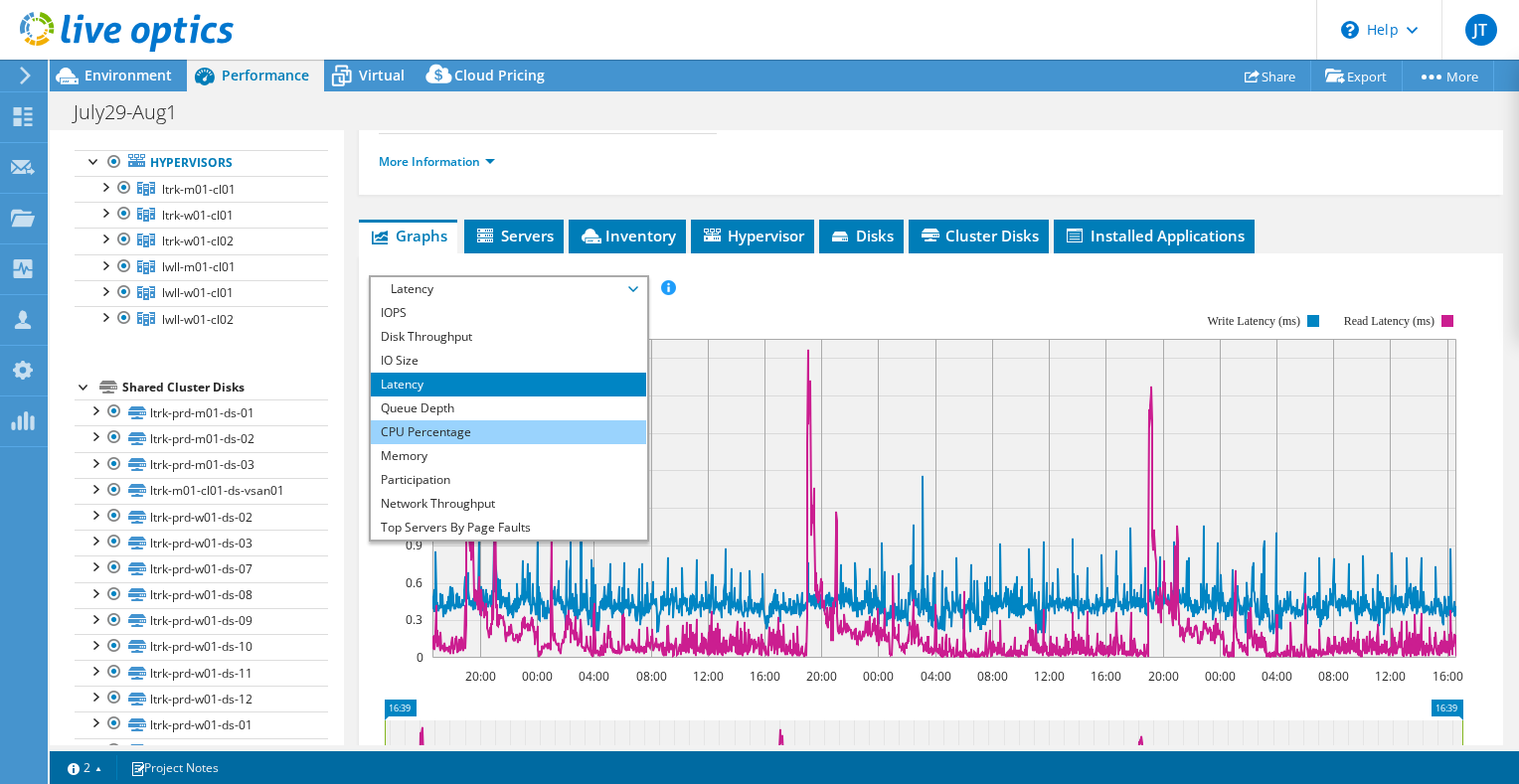 click on "CPU Percentage" at bounding box center (508, 432) 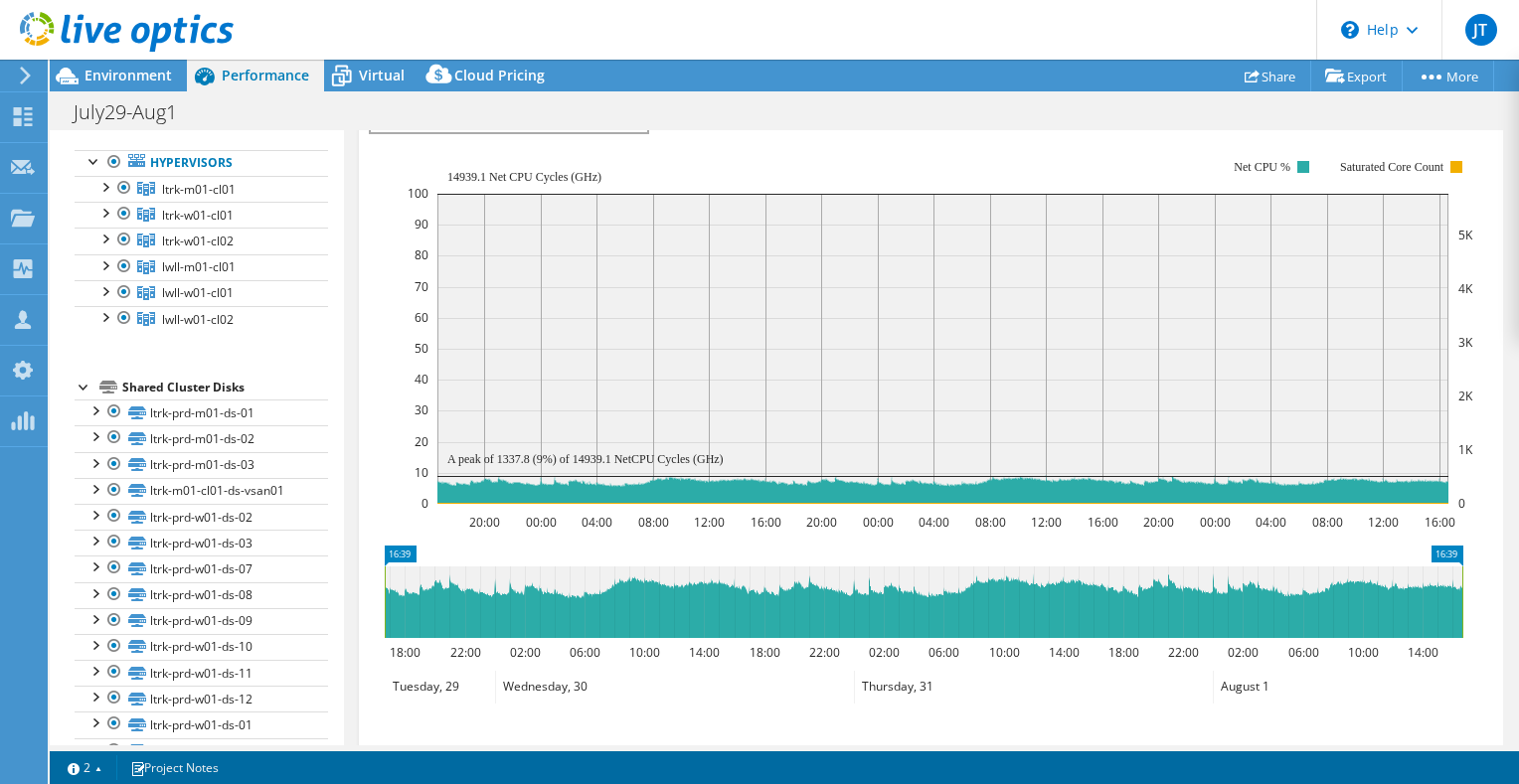 scroll, scrollTop: 397, scrollLeft: 0, axis: vertical 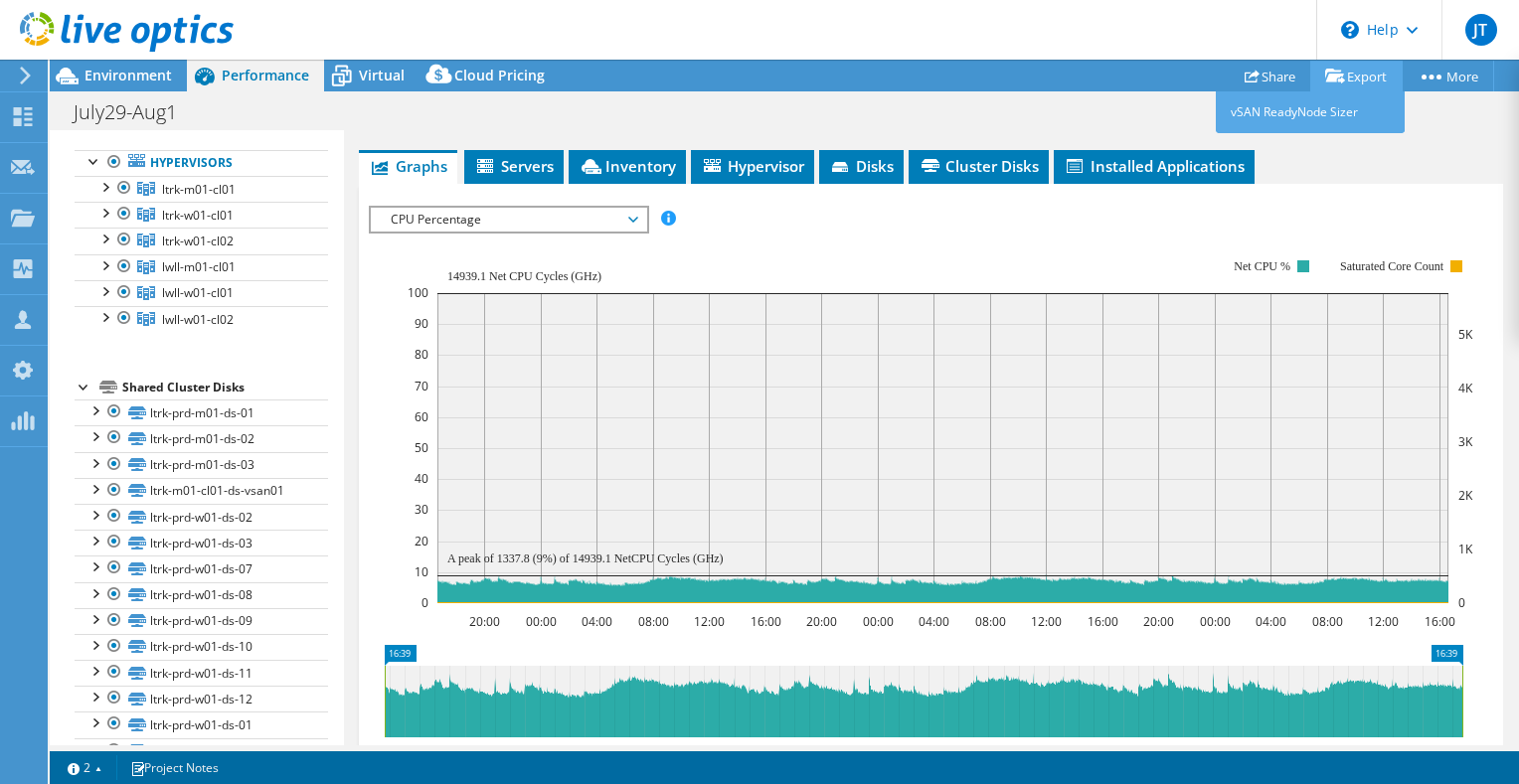click on "Export" at bounding box center (1356, 76) 